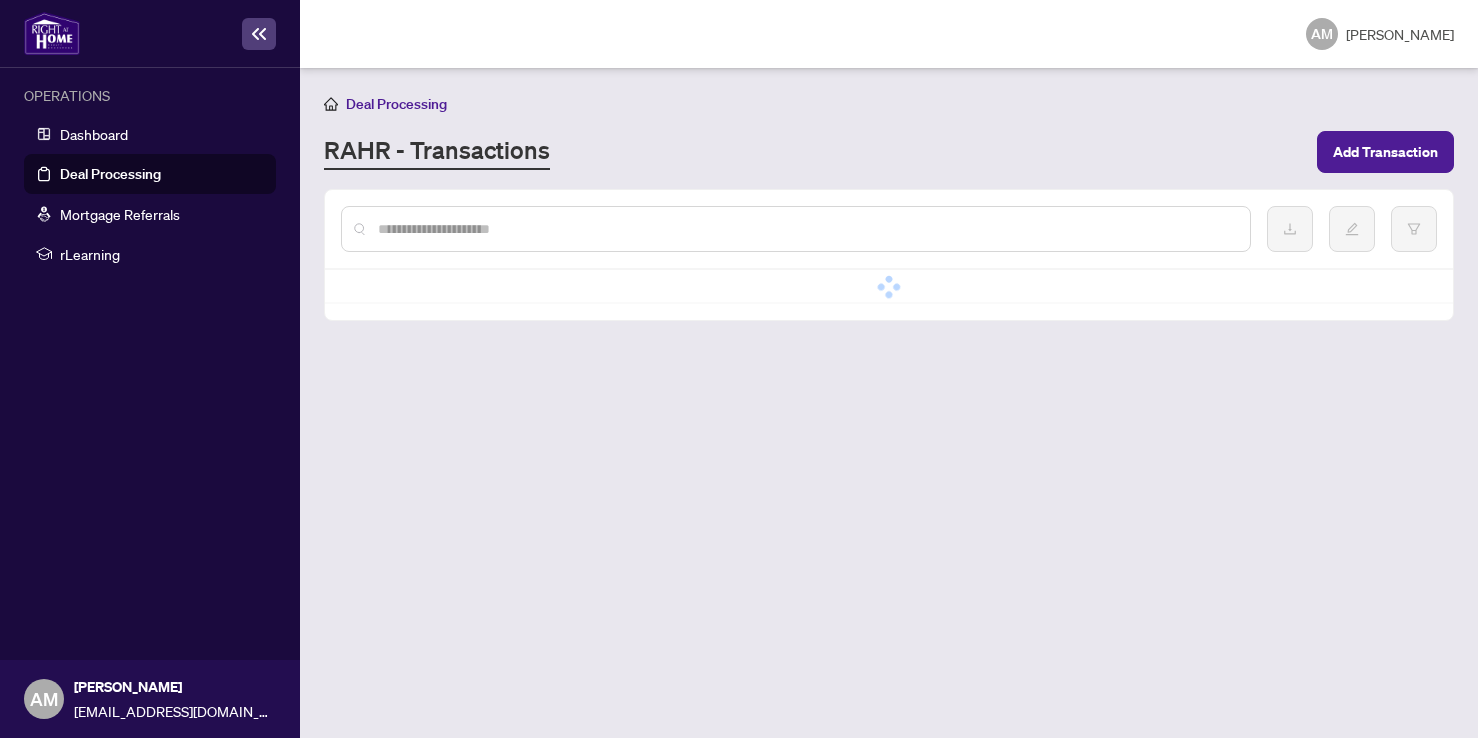 scroll, scrollTop: 0, scrollLeft: 0, axis: both 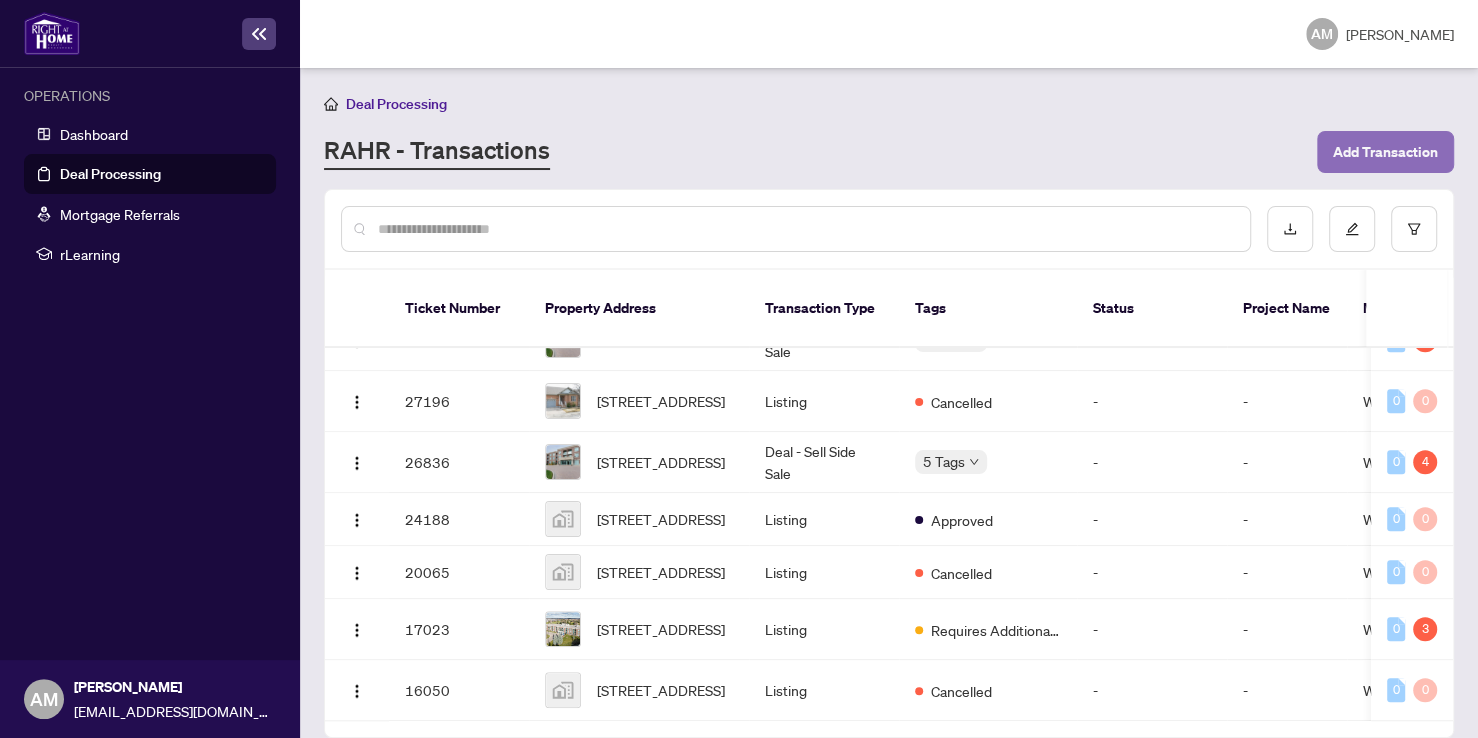 click on "Add Transaction" at bounding box center [1385, 152] 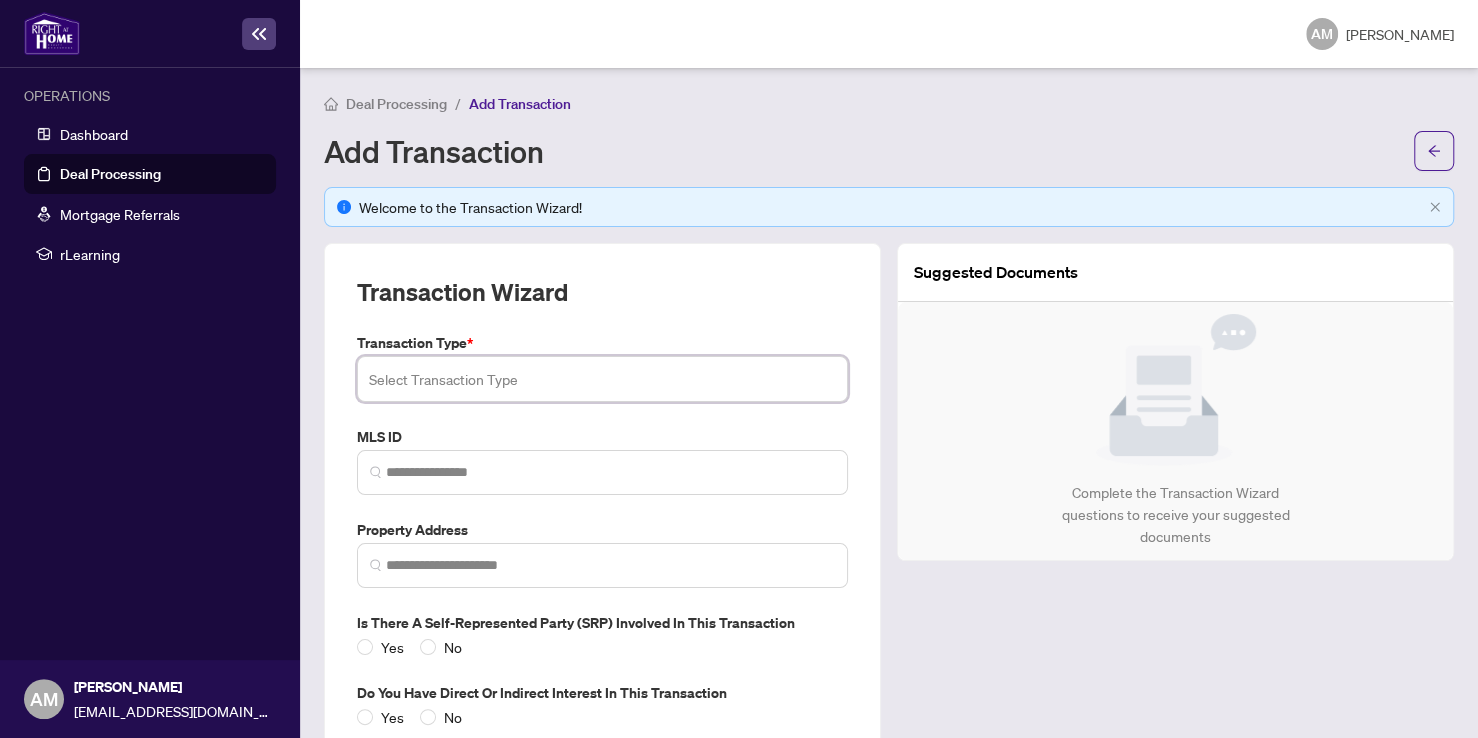 click at bounding box center (602, 379) 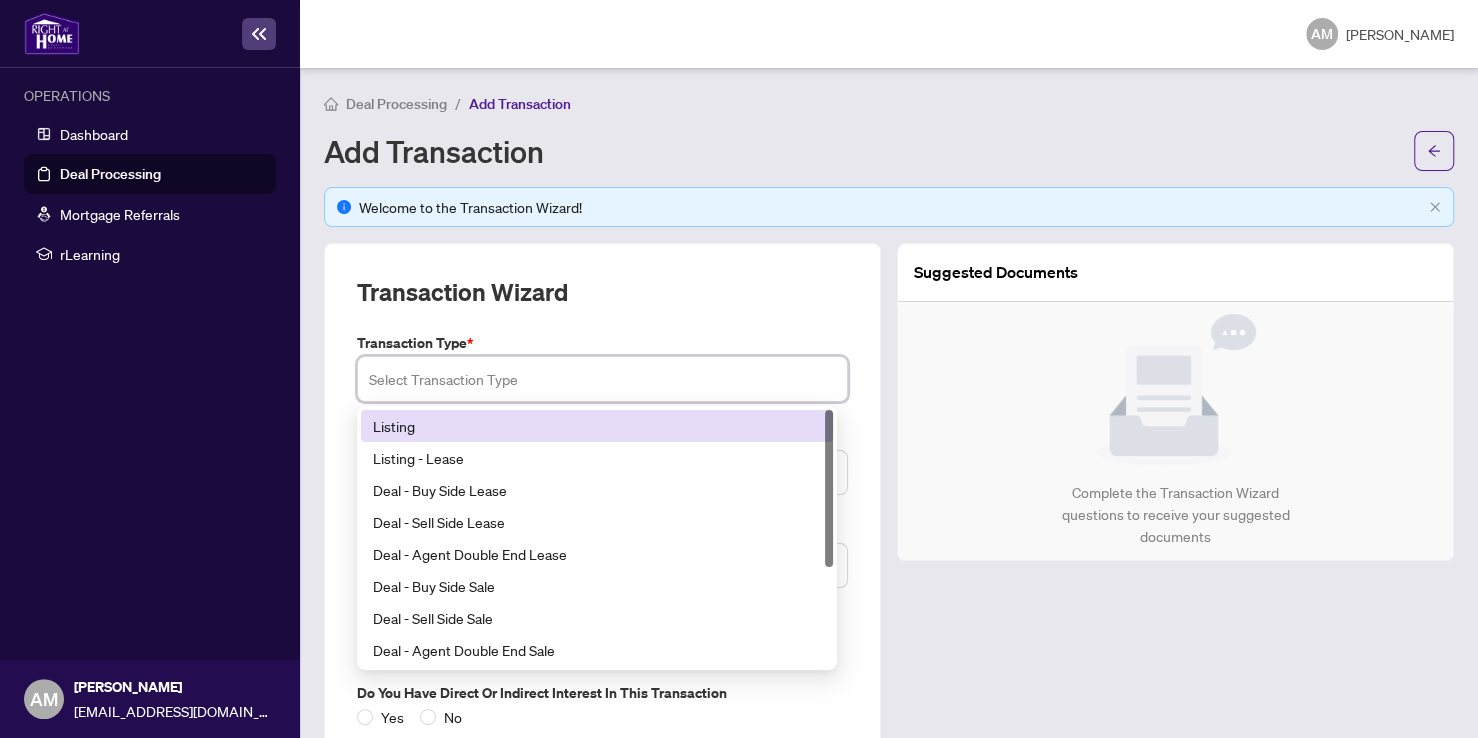 click on "Listing" at bounding box center (597, 426) 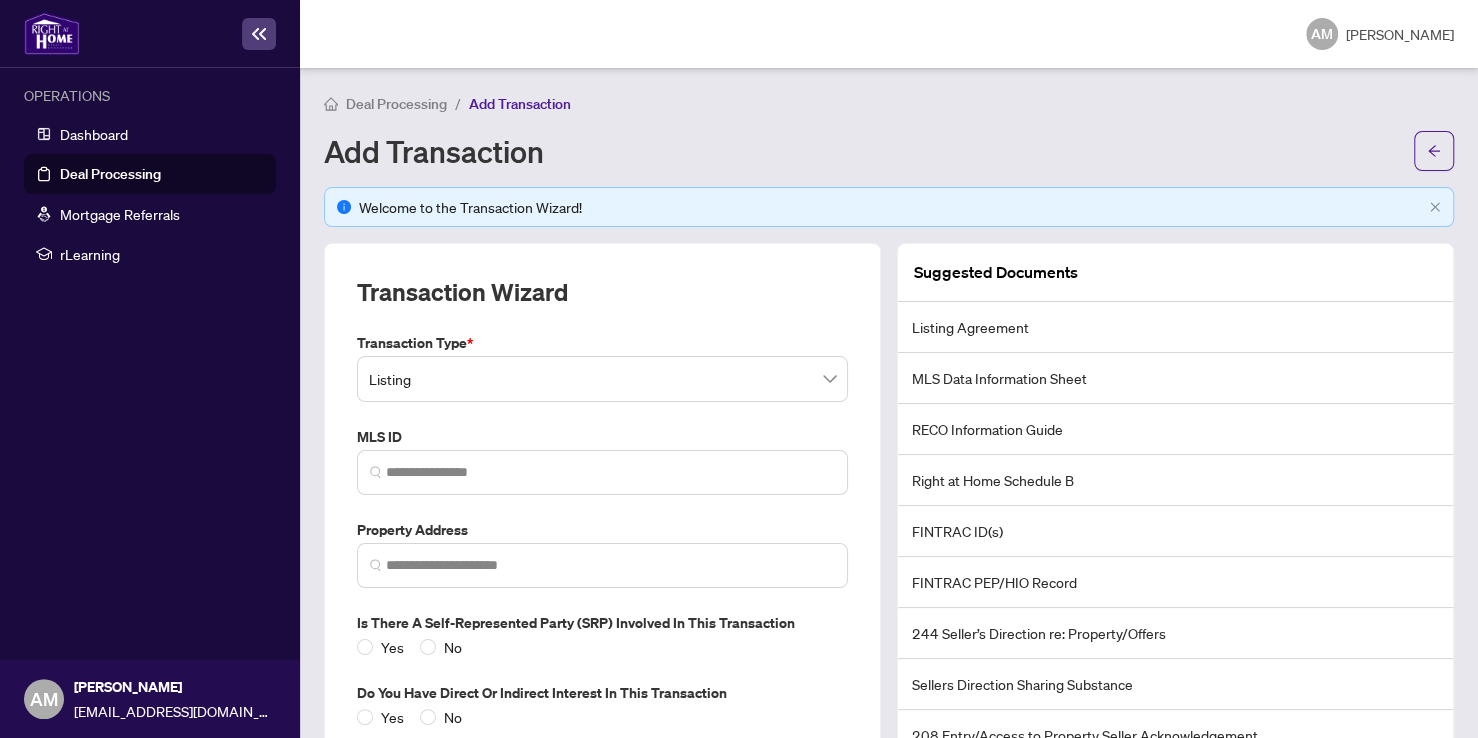 click on "Transaction Type * Listing 13 14 Listing Listing - Lease Deal - Buy Side Lease Deal - Sell Side Lease Deal - Agent Double End Lease Deal - Buy Side Sale Deal - Sell Side Sale Deal - Agent Double End Sale Deal - Sell Side Assignment Deal - Buy Side Assignment MLS ID Property Address Is there a Self-represented Party (SRP) involved in this transaction Yes No Do you have direct or indirect interest in this transaction Yes No" at bounding box center (602, 530) 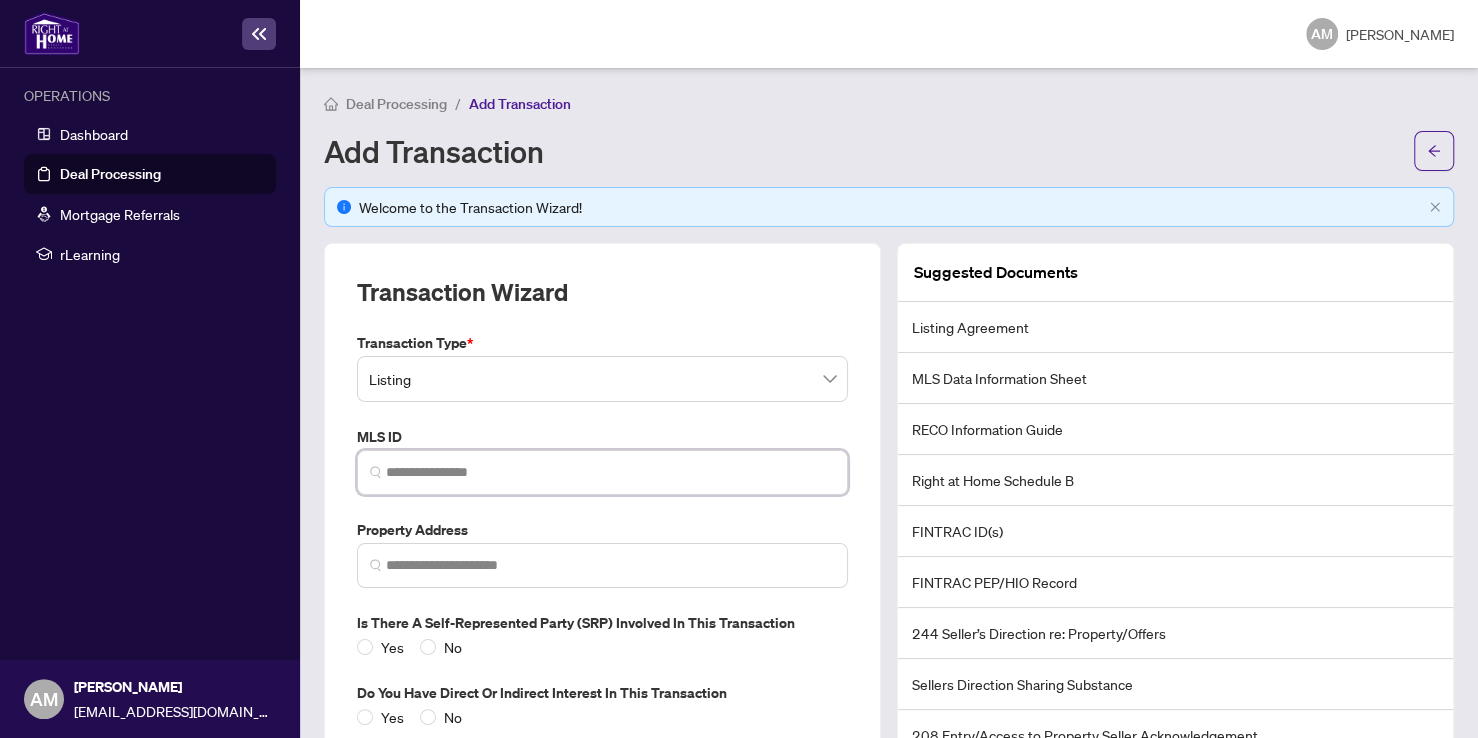 click at bounding box center (610, 472) 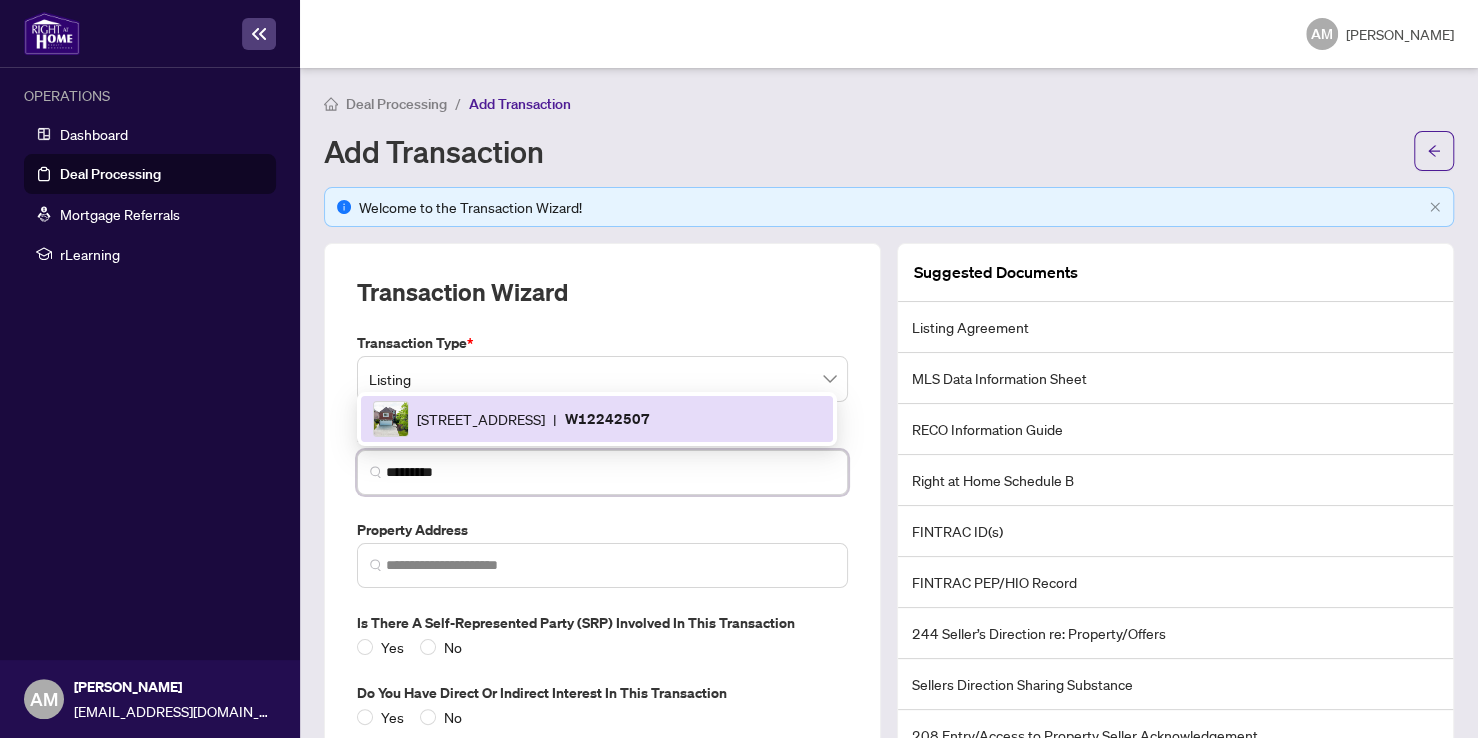 type on "*********" 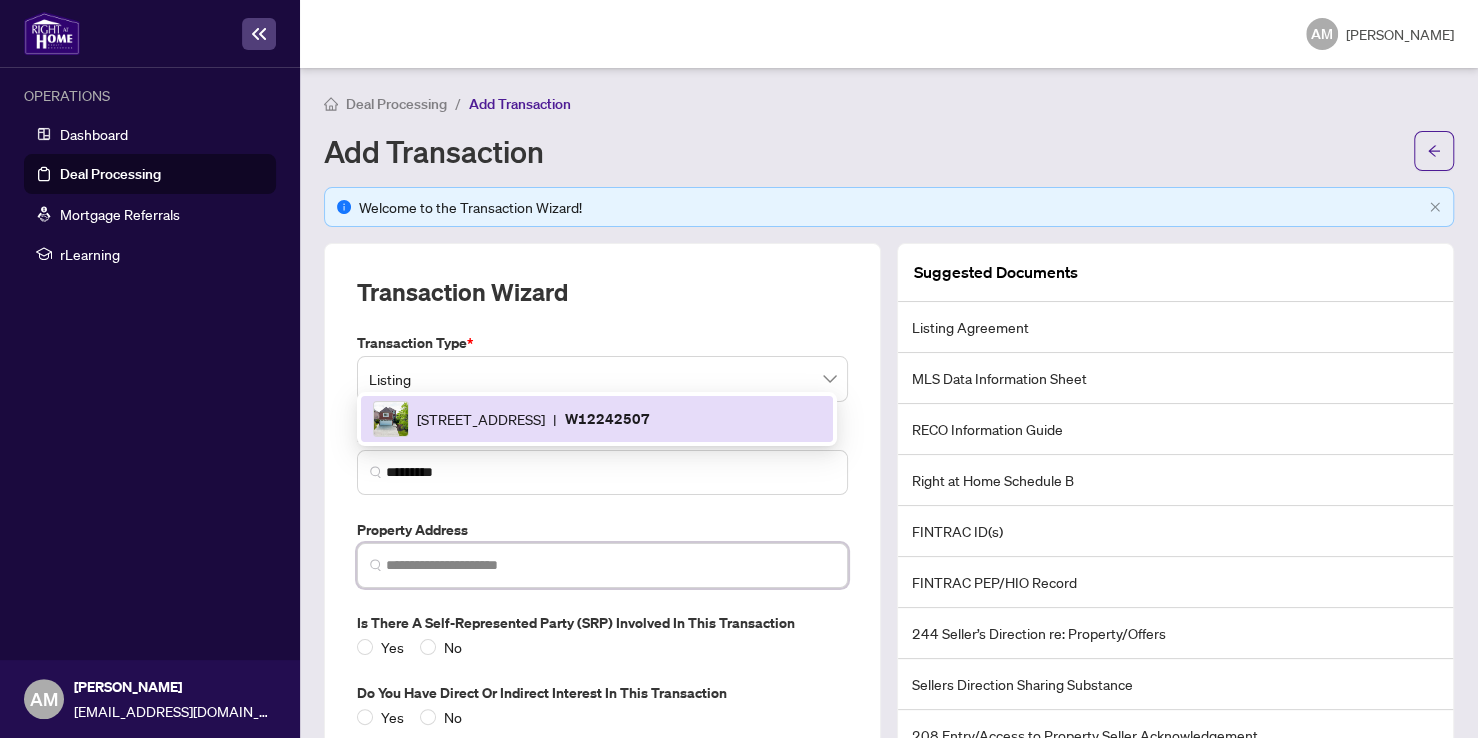 click at bounding box center (610, 565) 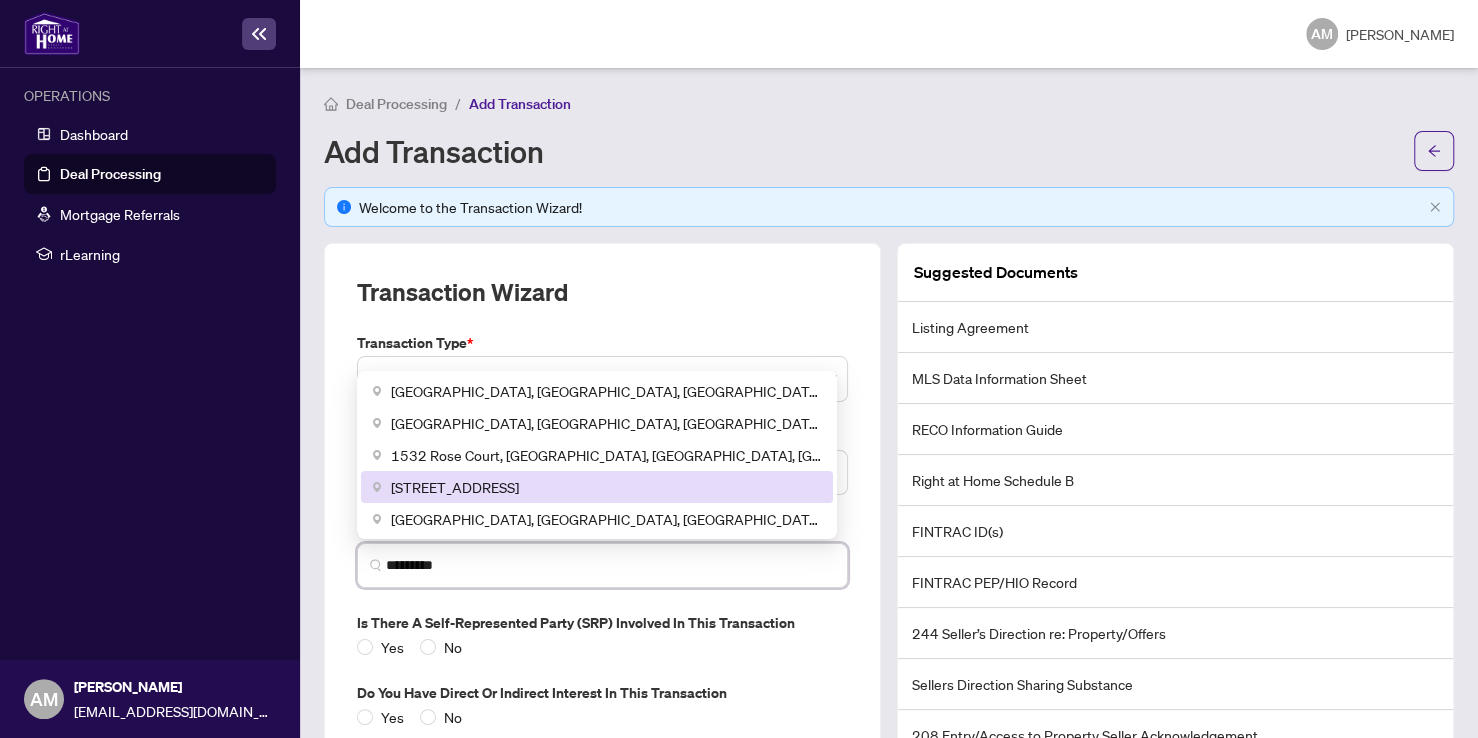 click on "[STREET_ADDRESS]" at bounding box center (597, 487) 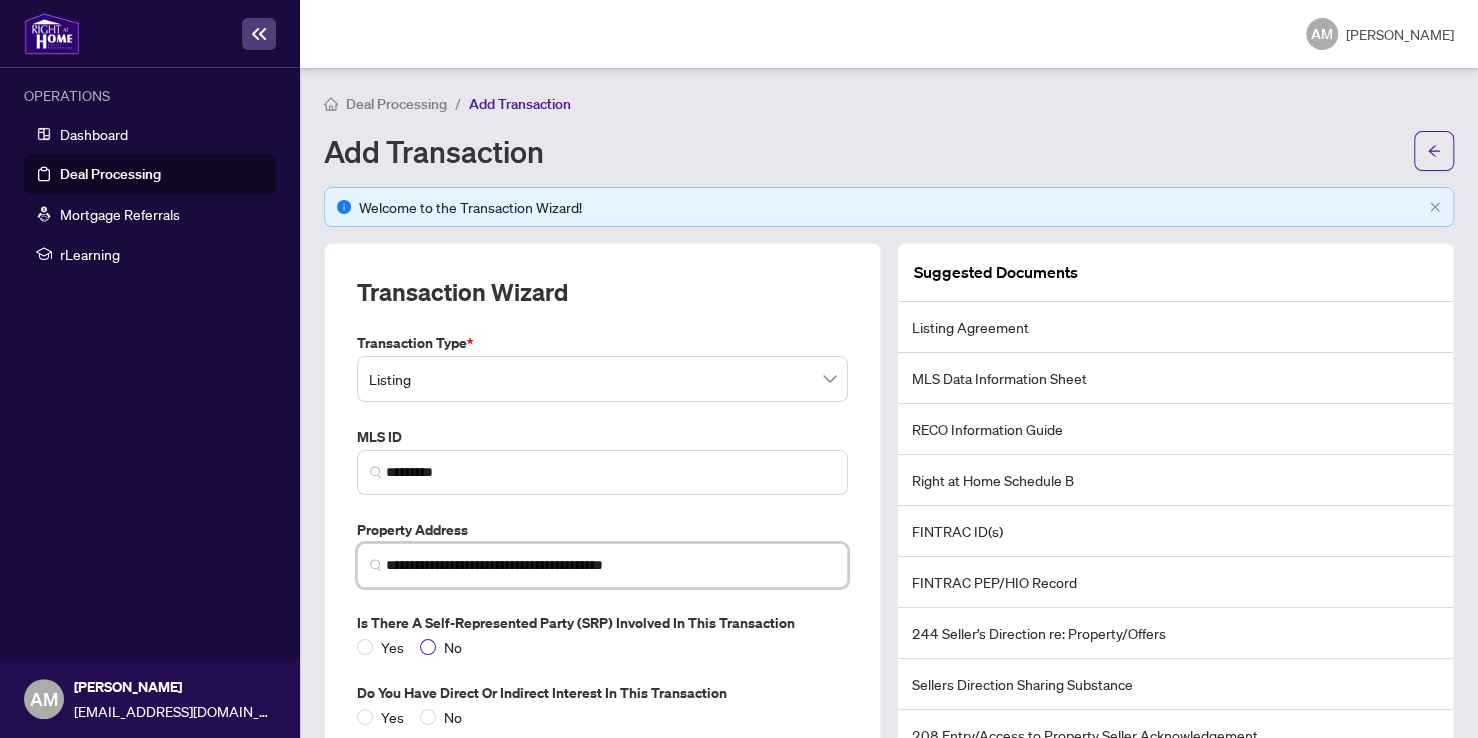 type on "**********" 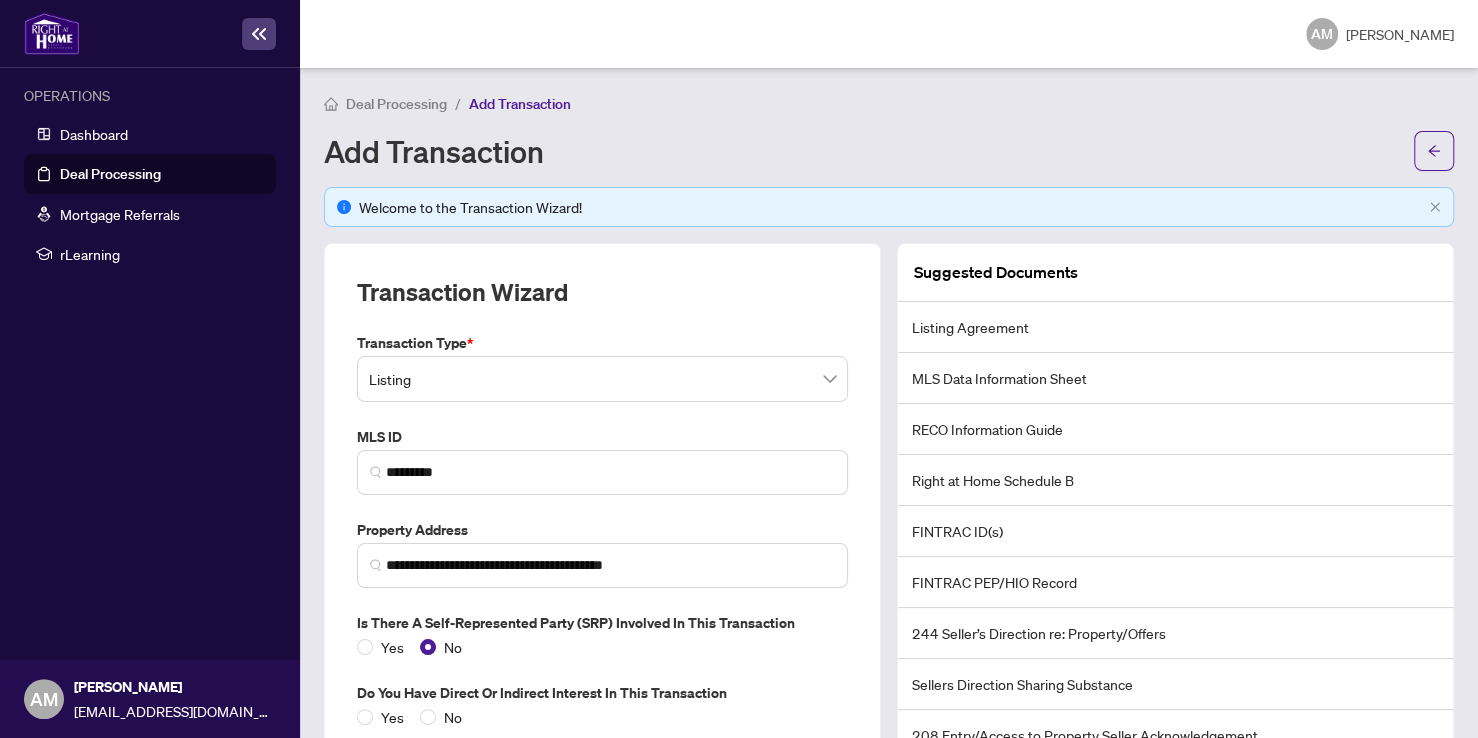 scroll, scrollTop: 133, scrollLeft: 0, axis: vertical 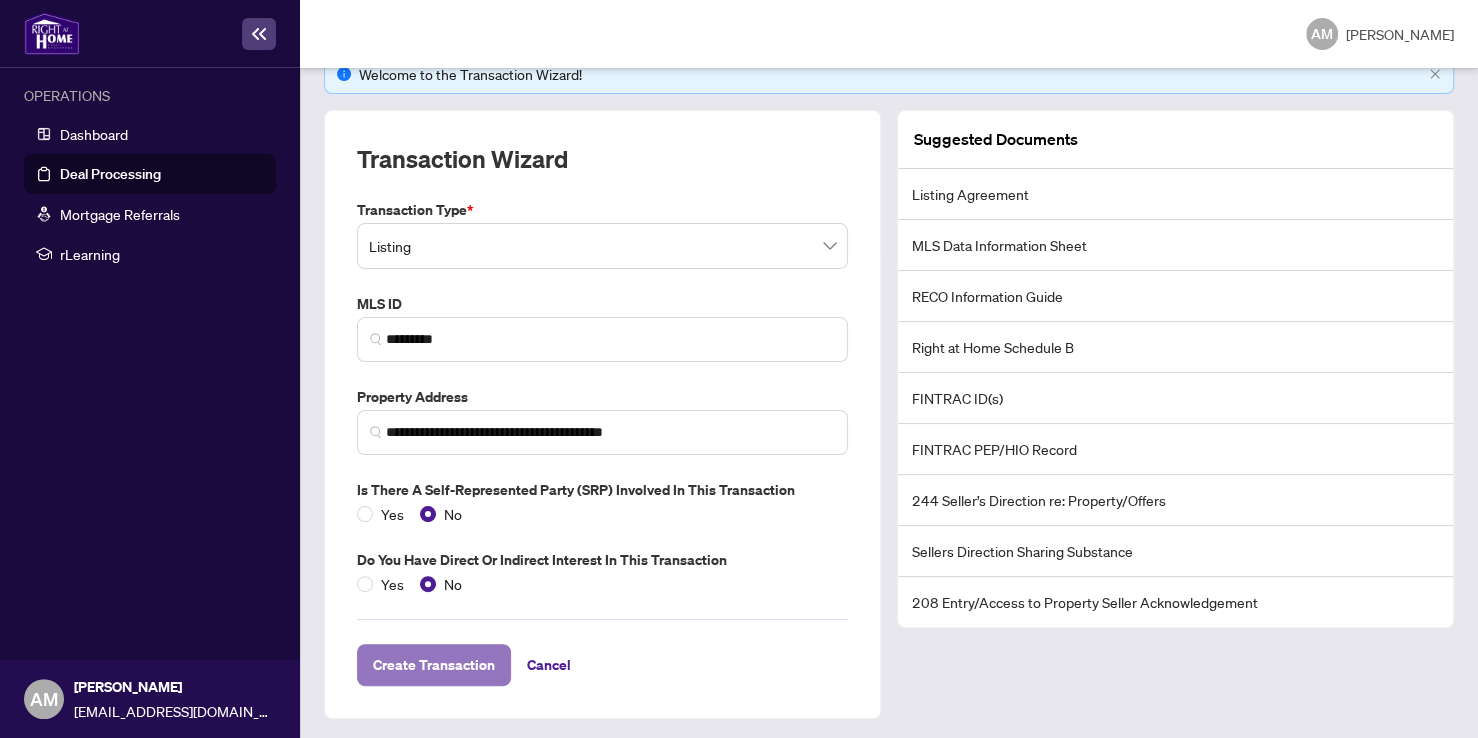 click on "Create Transaction" at bounding box center [434, 665] 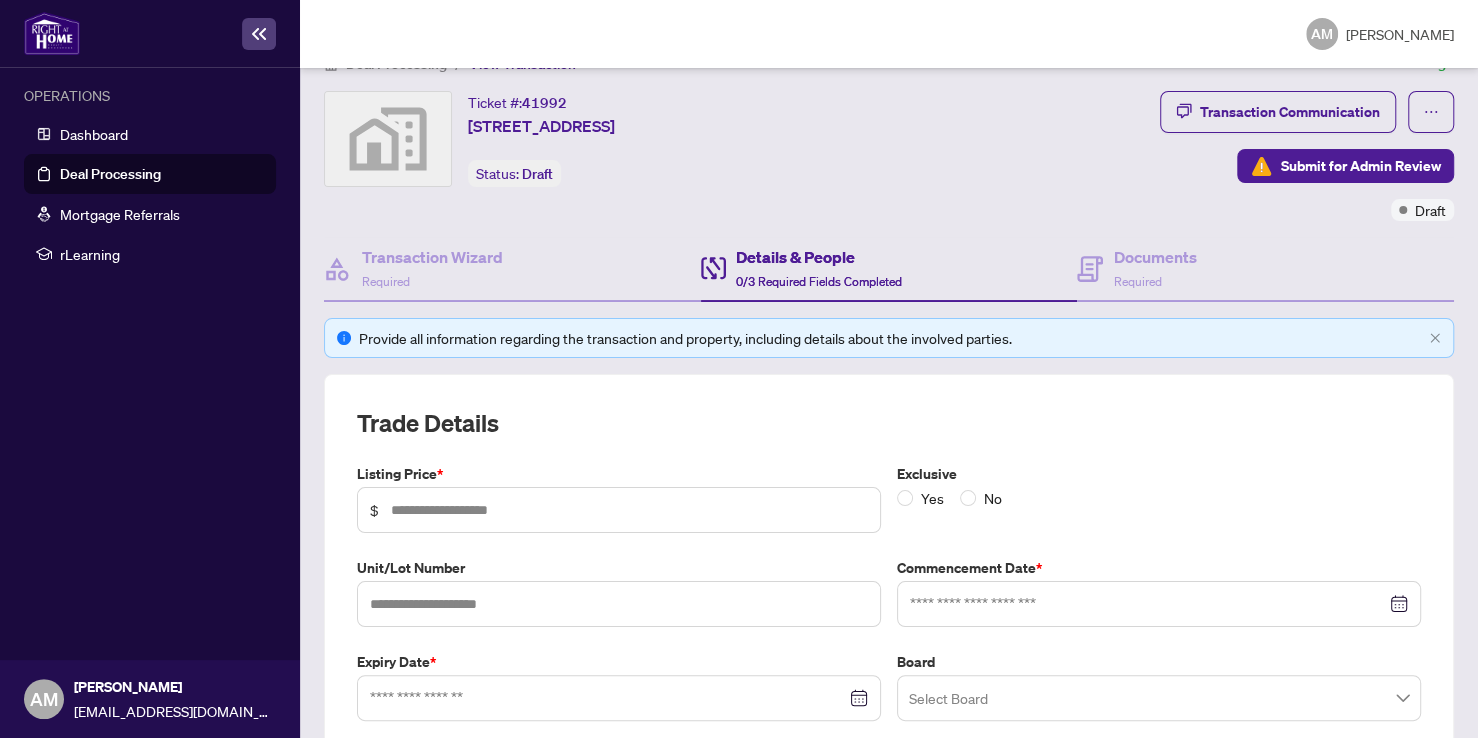 scroll, scrollTop: 43, scrollLeft: 0, axis: vertical 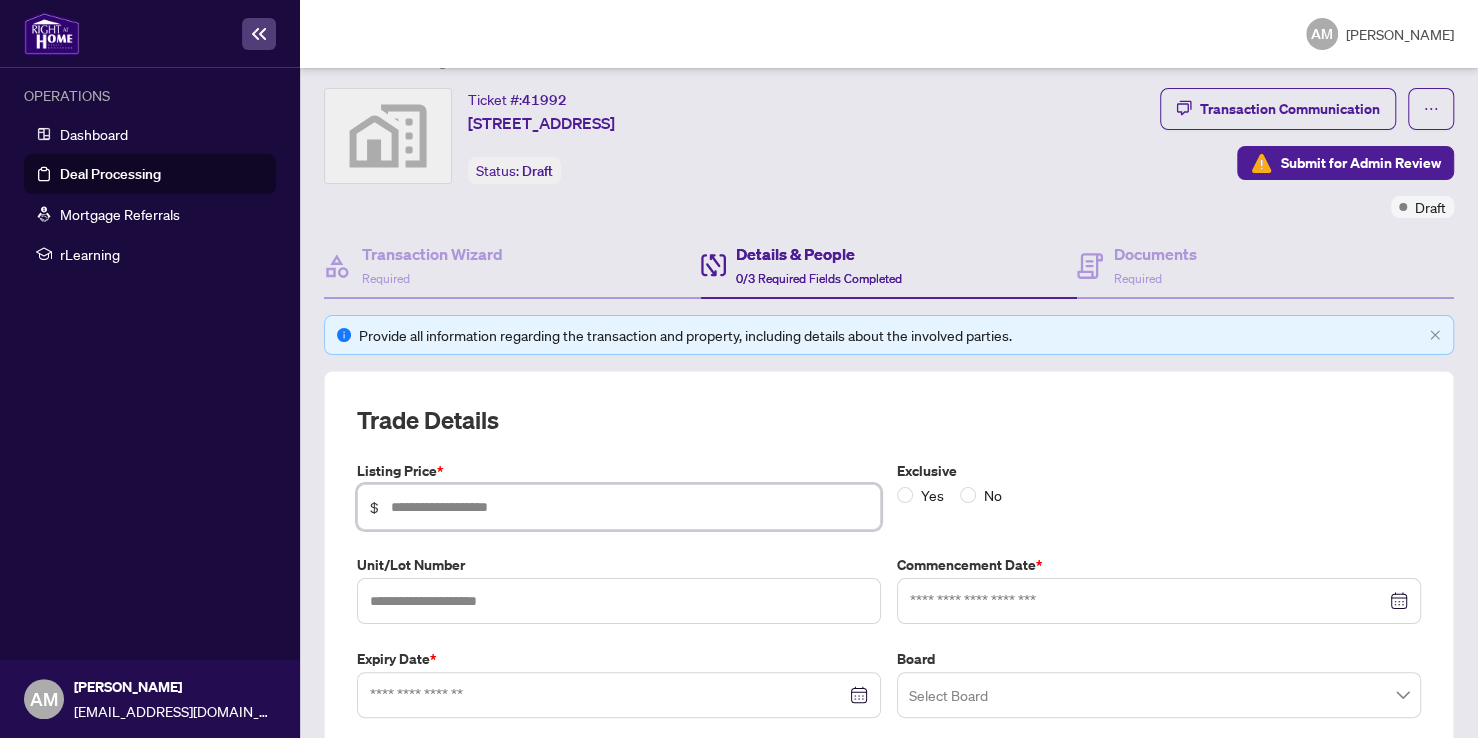 click at bounding box center (629, 507) 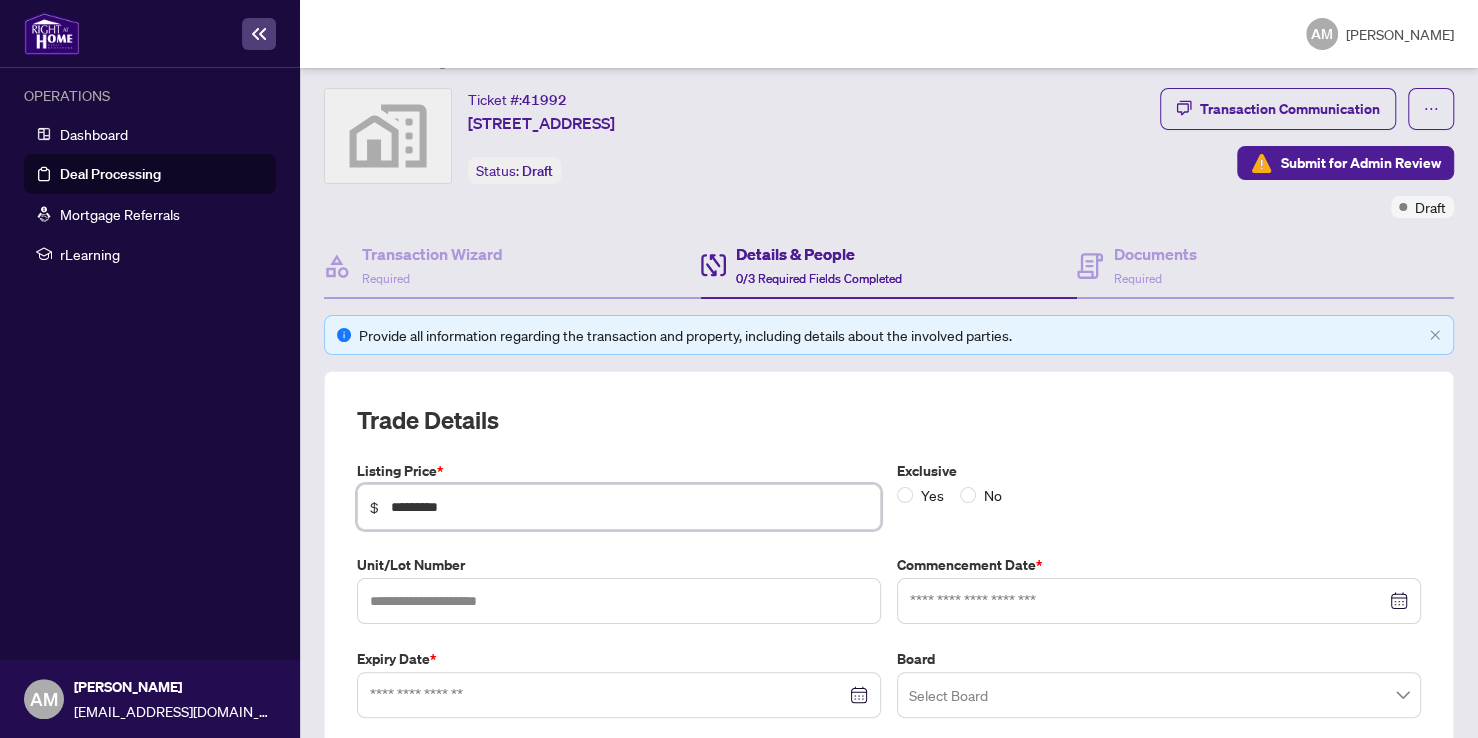 type on "*********" 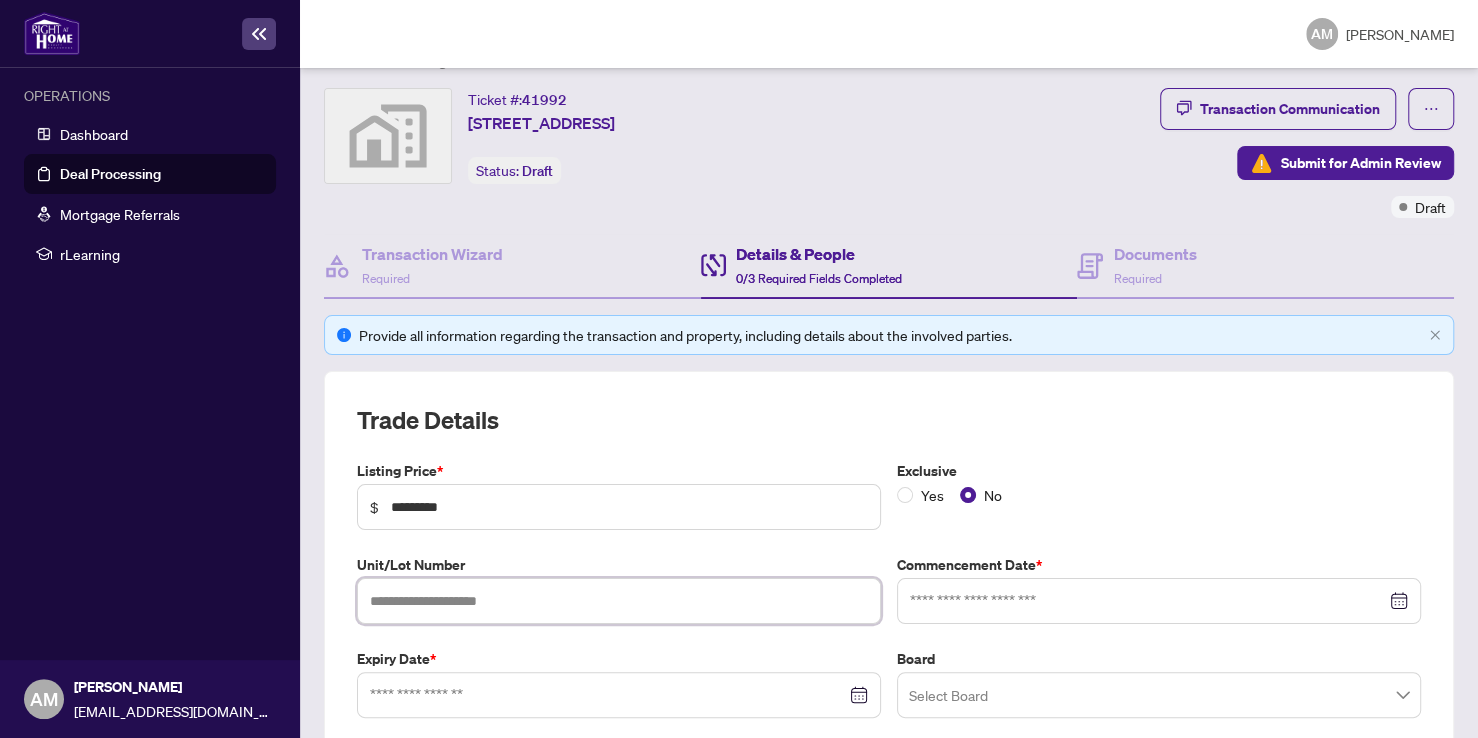 click at bounding box center [619, 601] 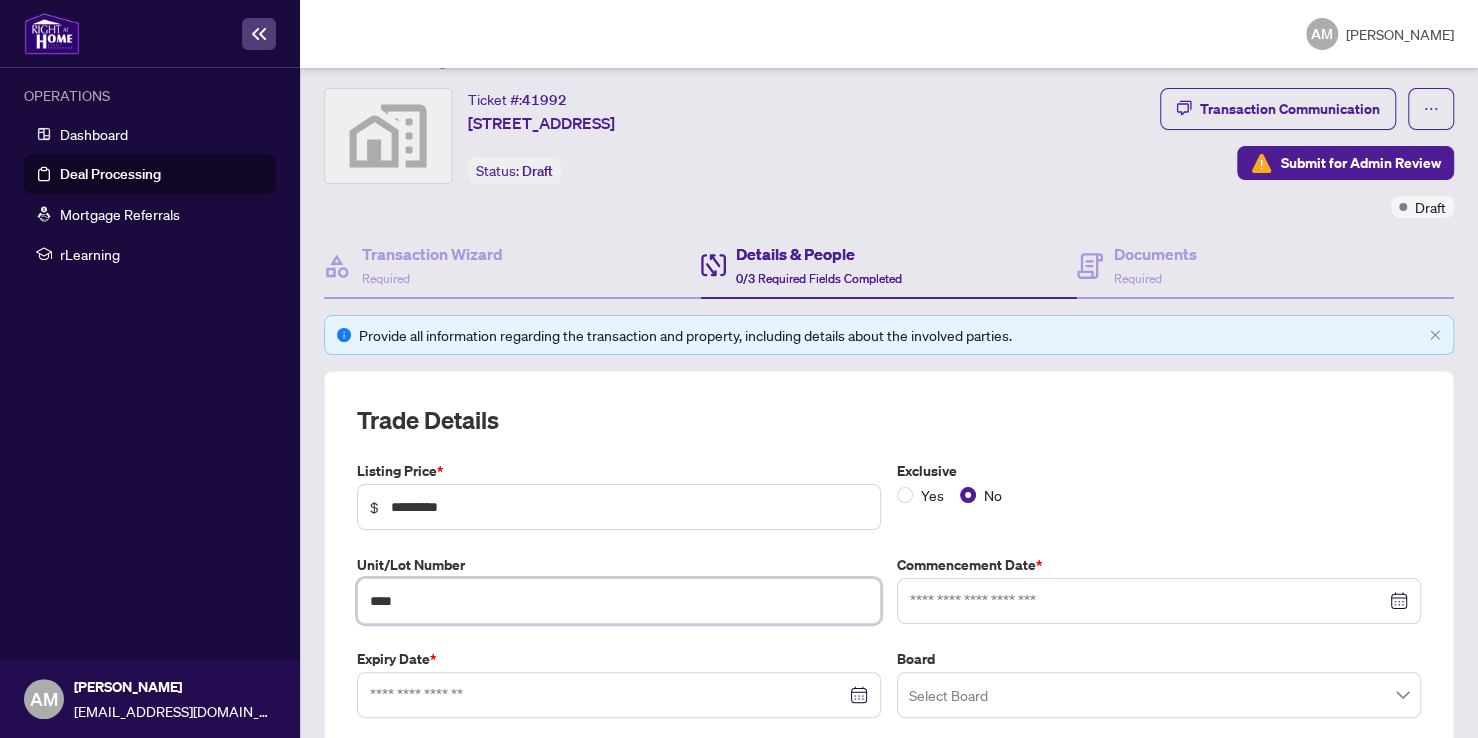 type on "****" 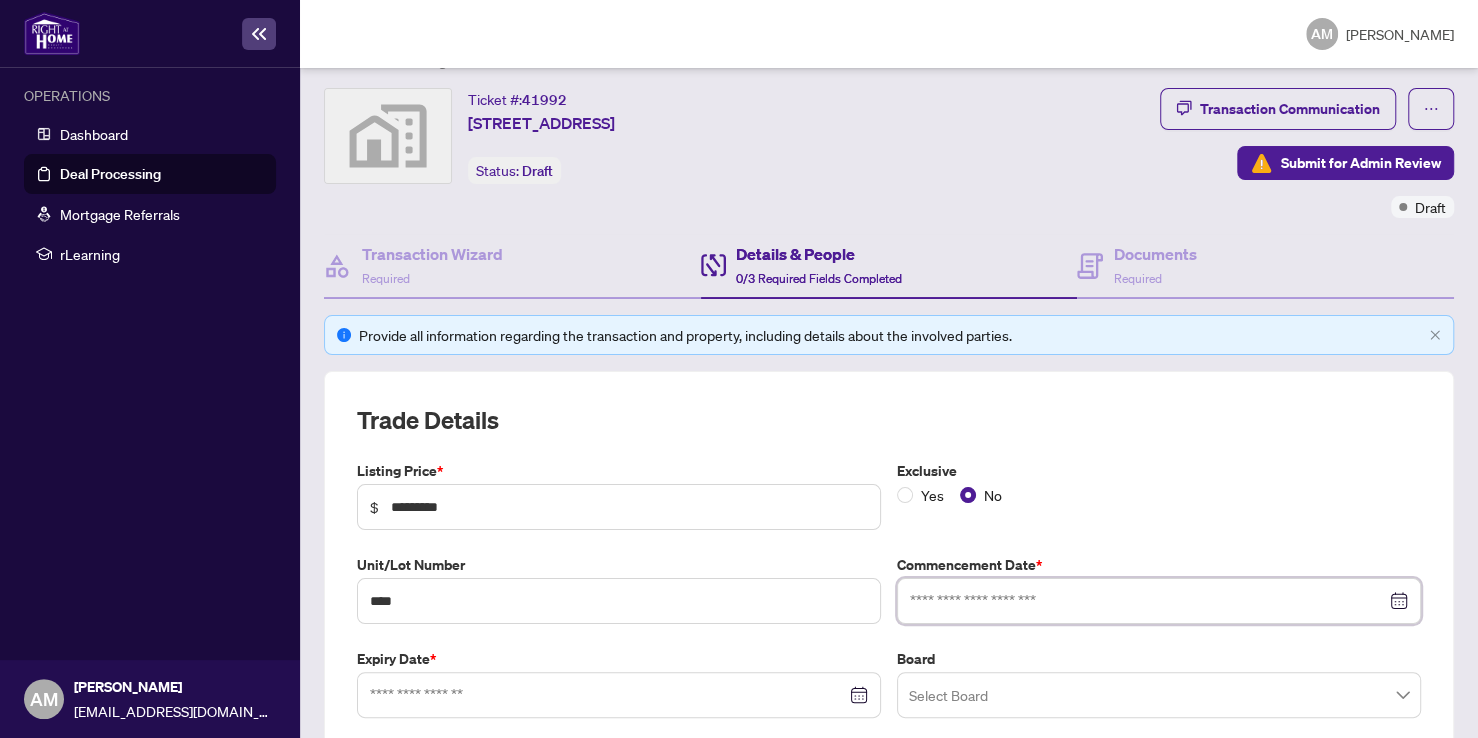 click at bounding box center [1148, 601] 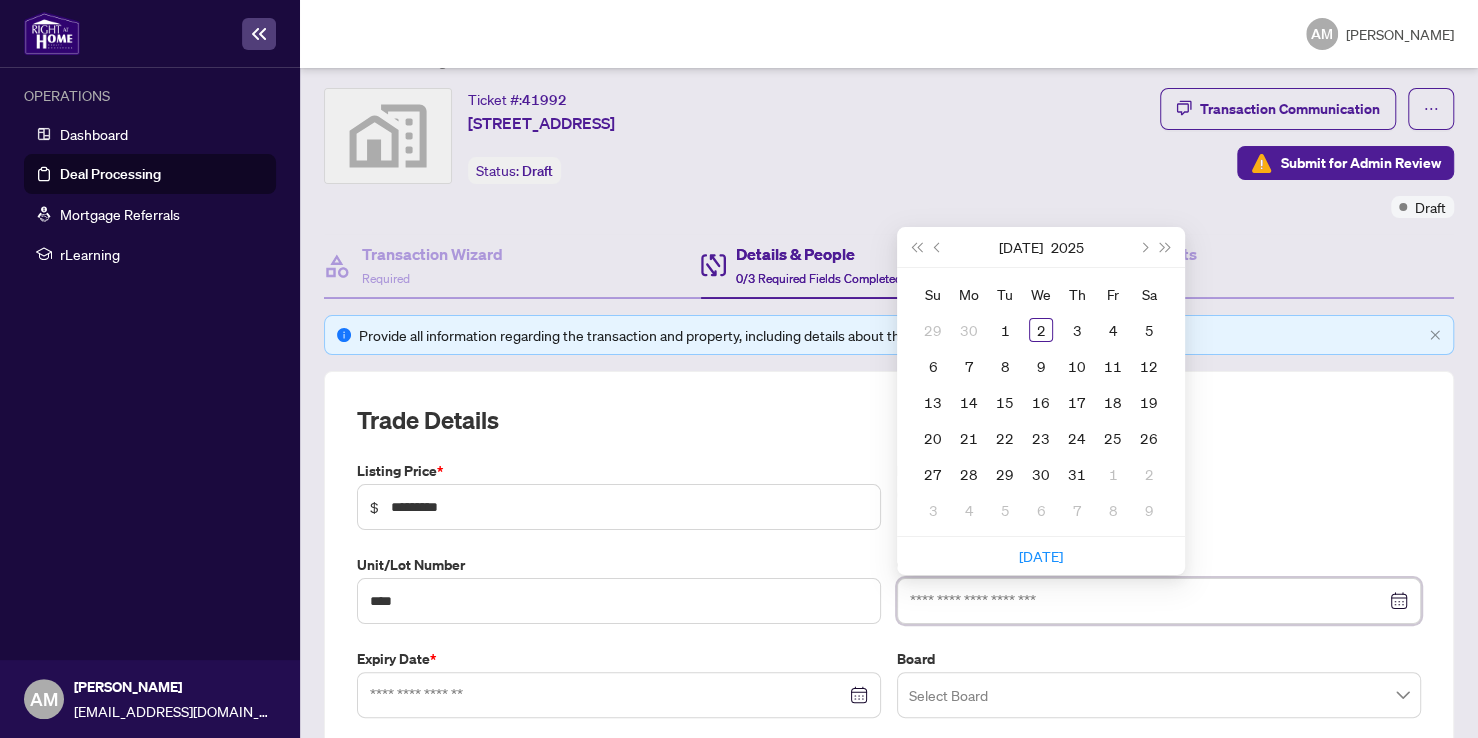 type on "**********" 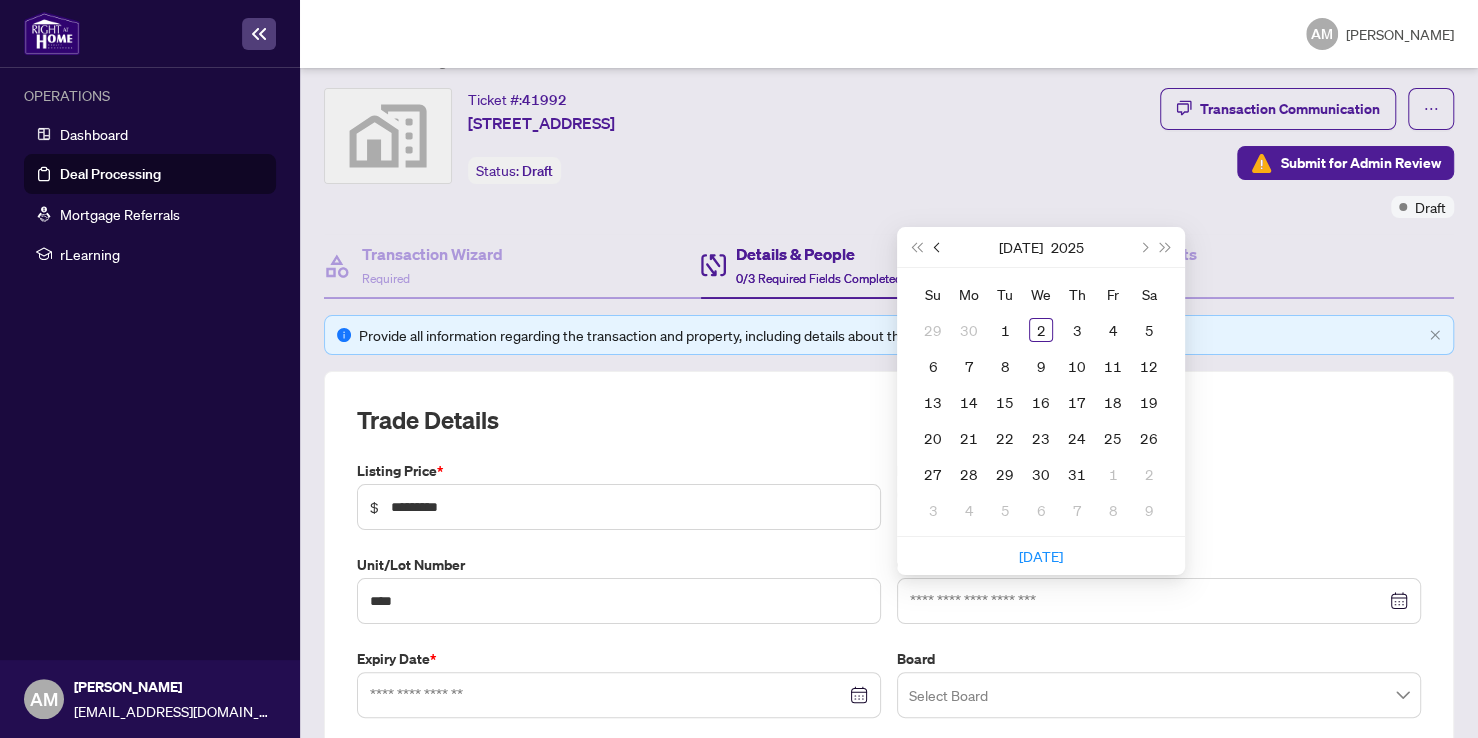 click at bounding box center [939, 247] 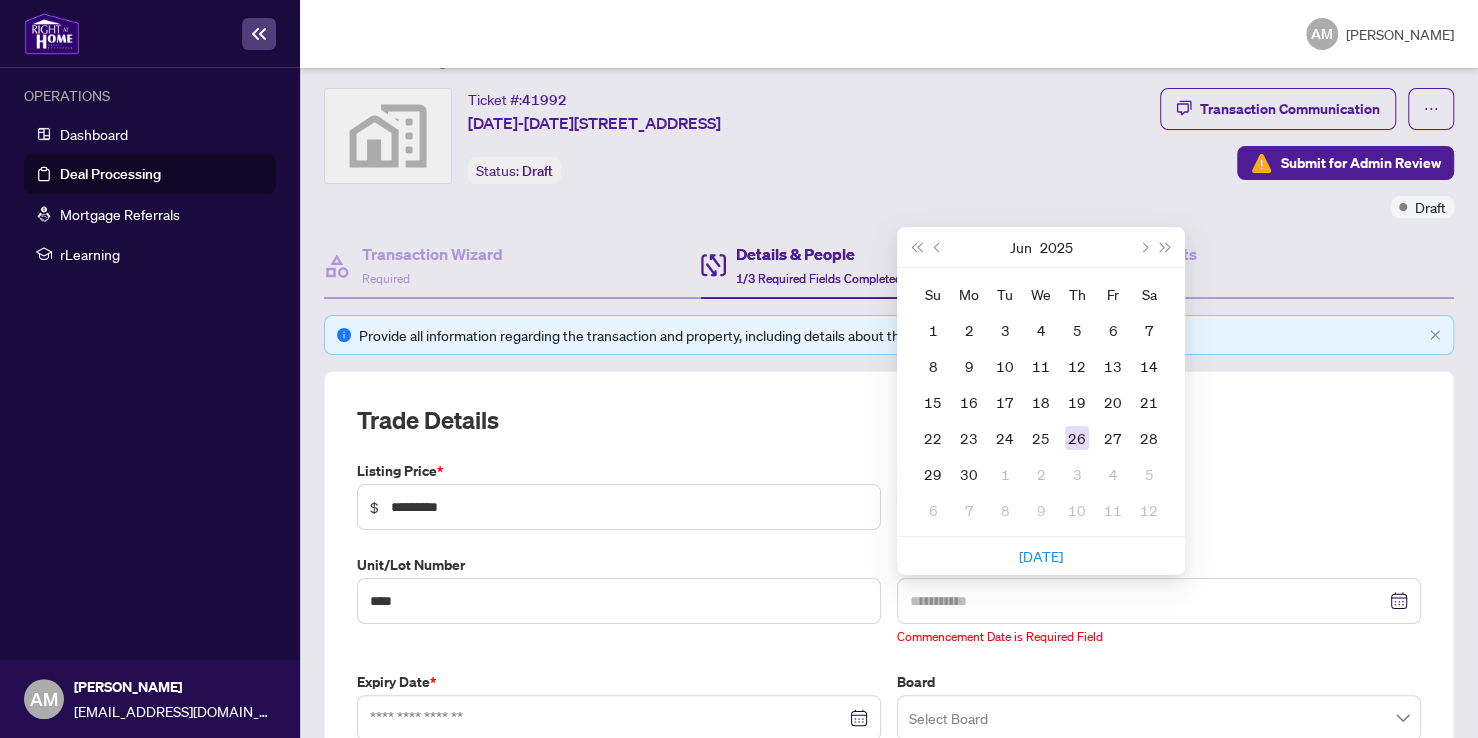 type on "**********" 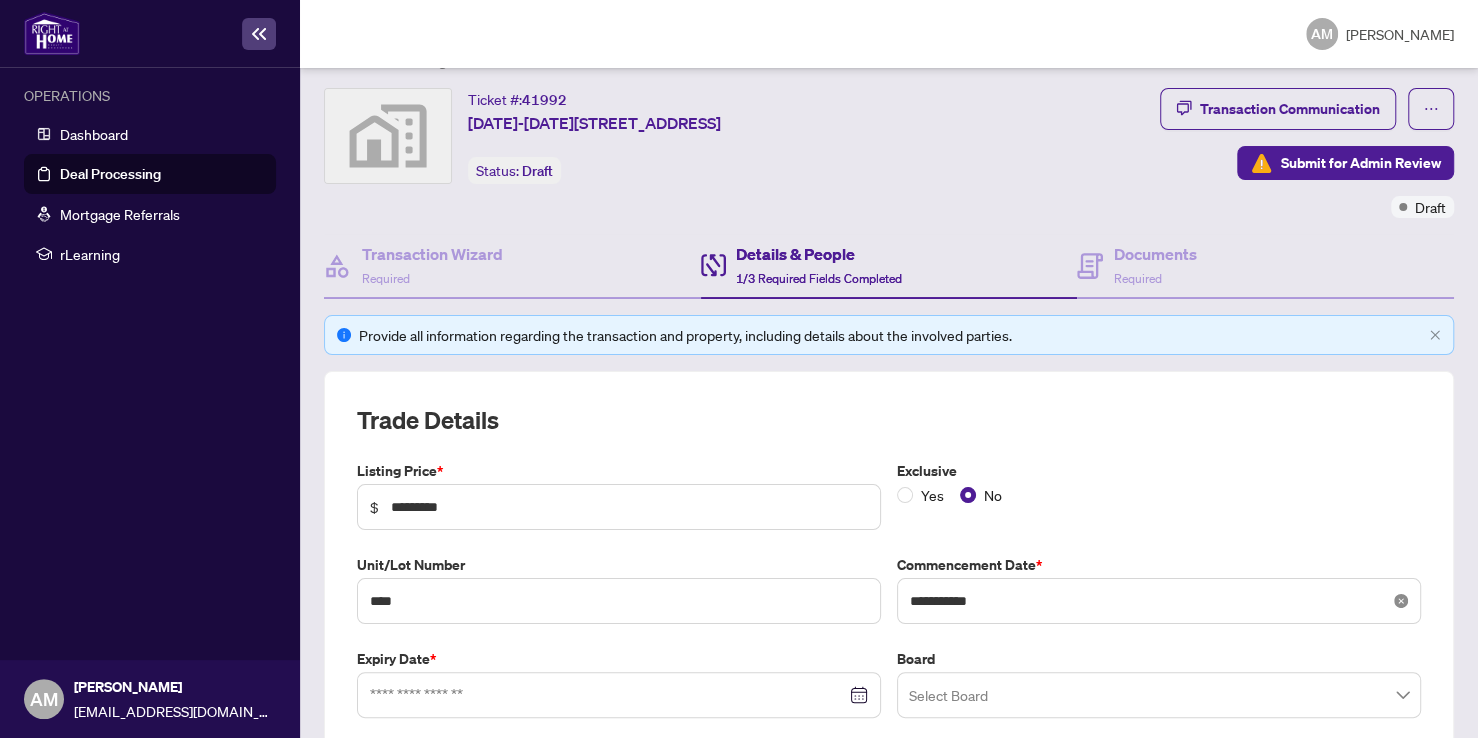 click 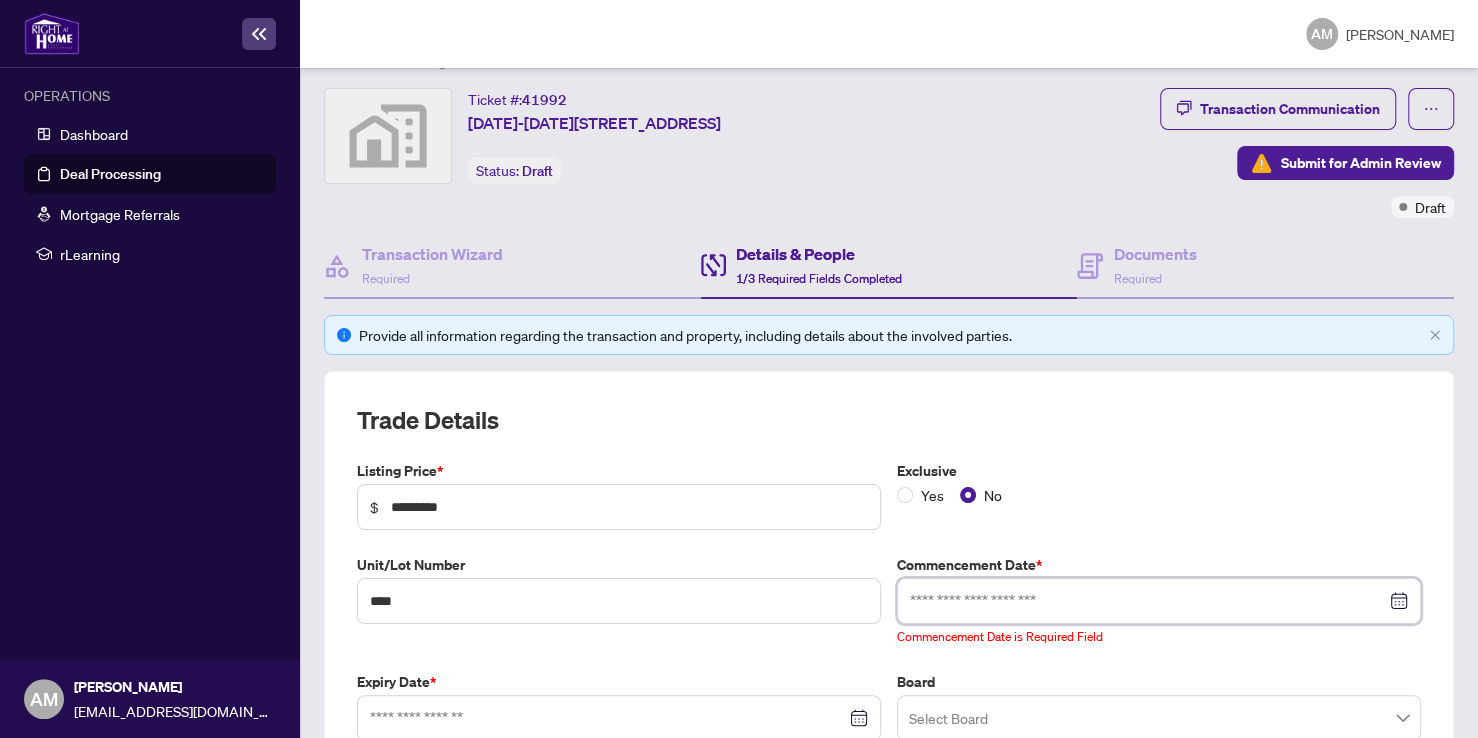 click at bounding box center [1148, 601] 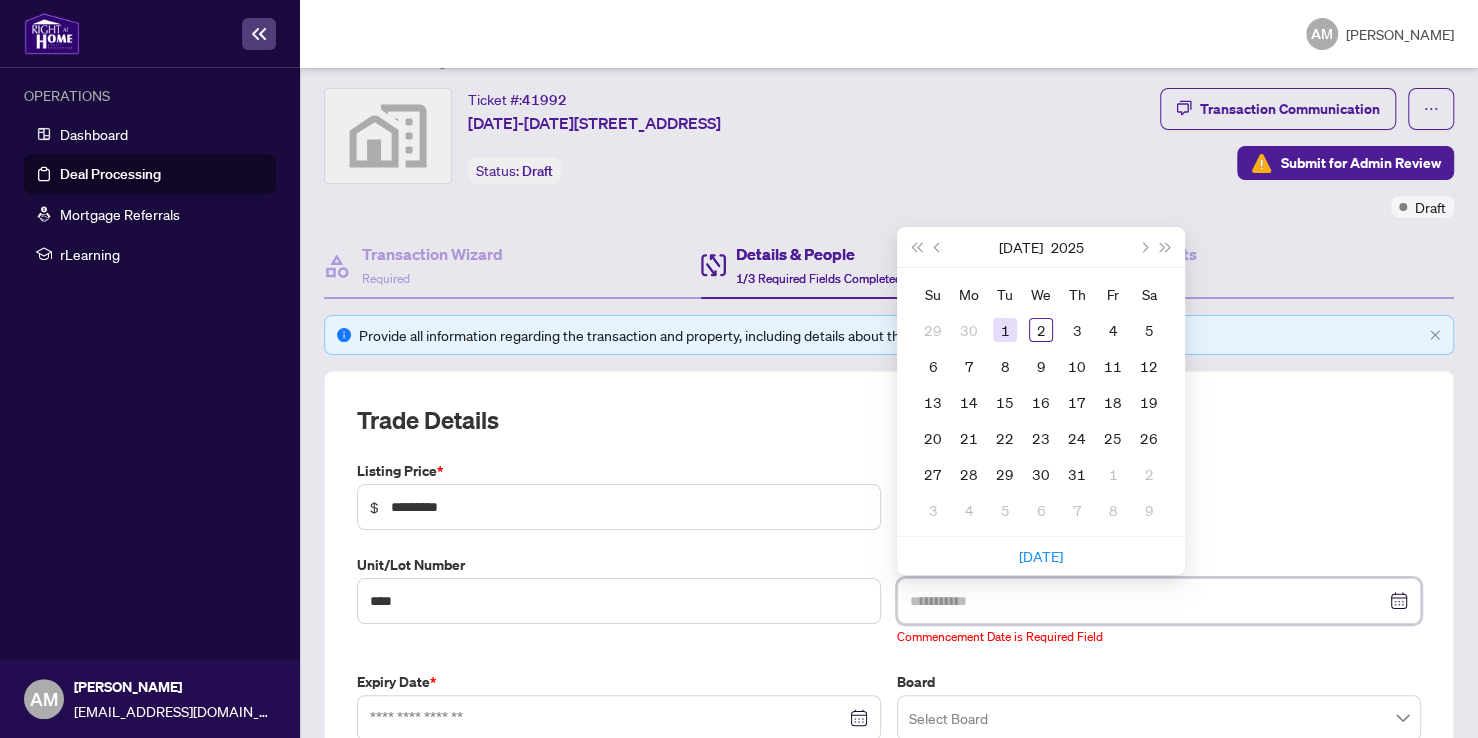 type on "**********" 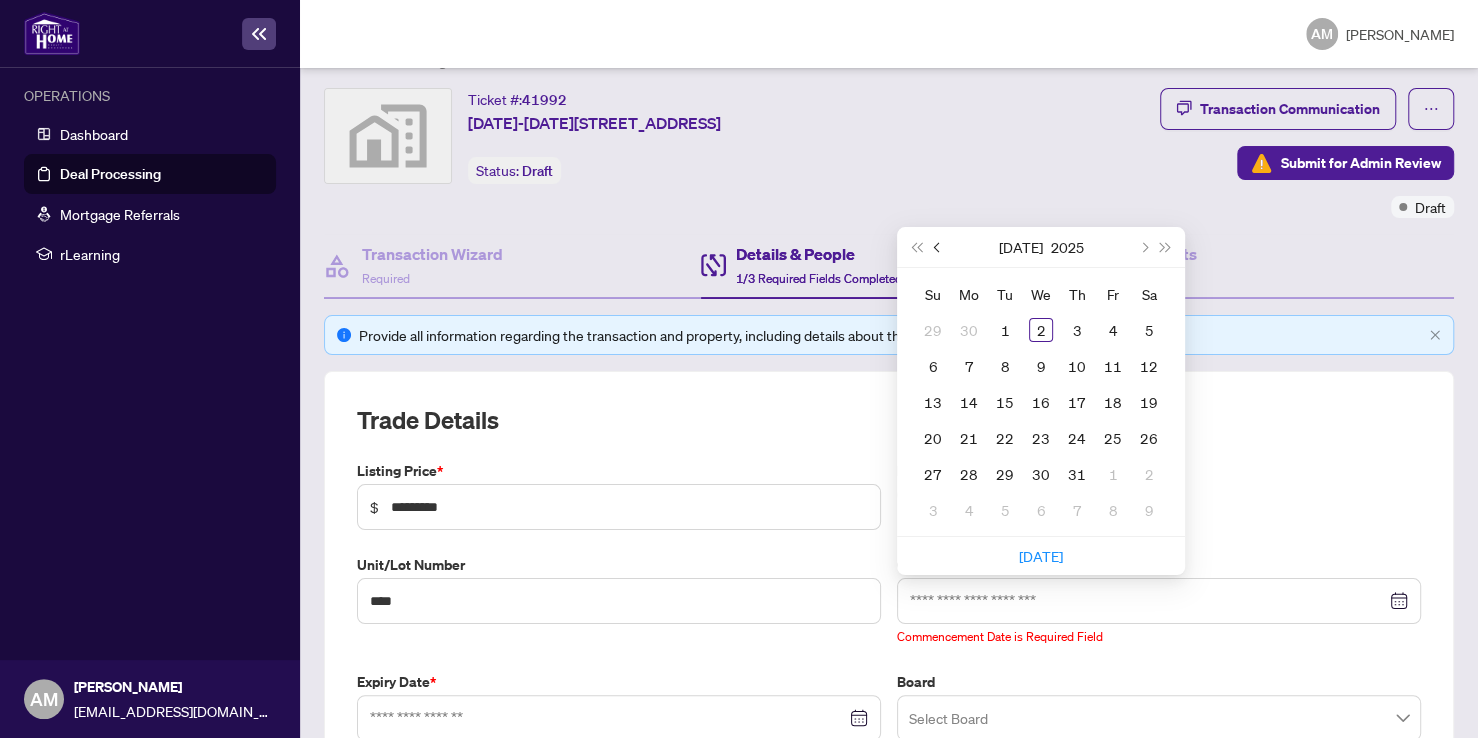click at bounding box center (938, 247) 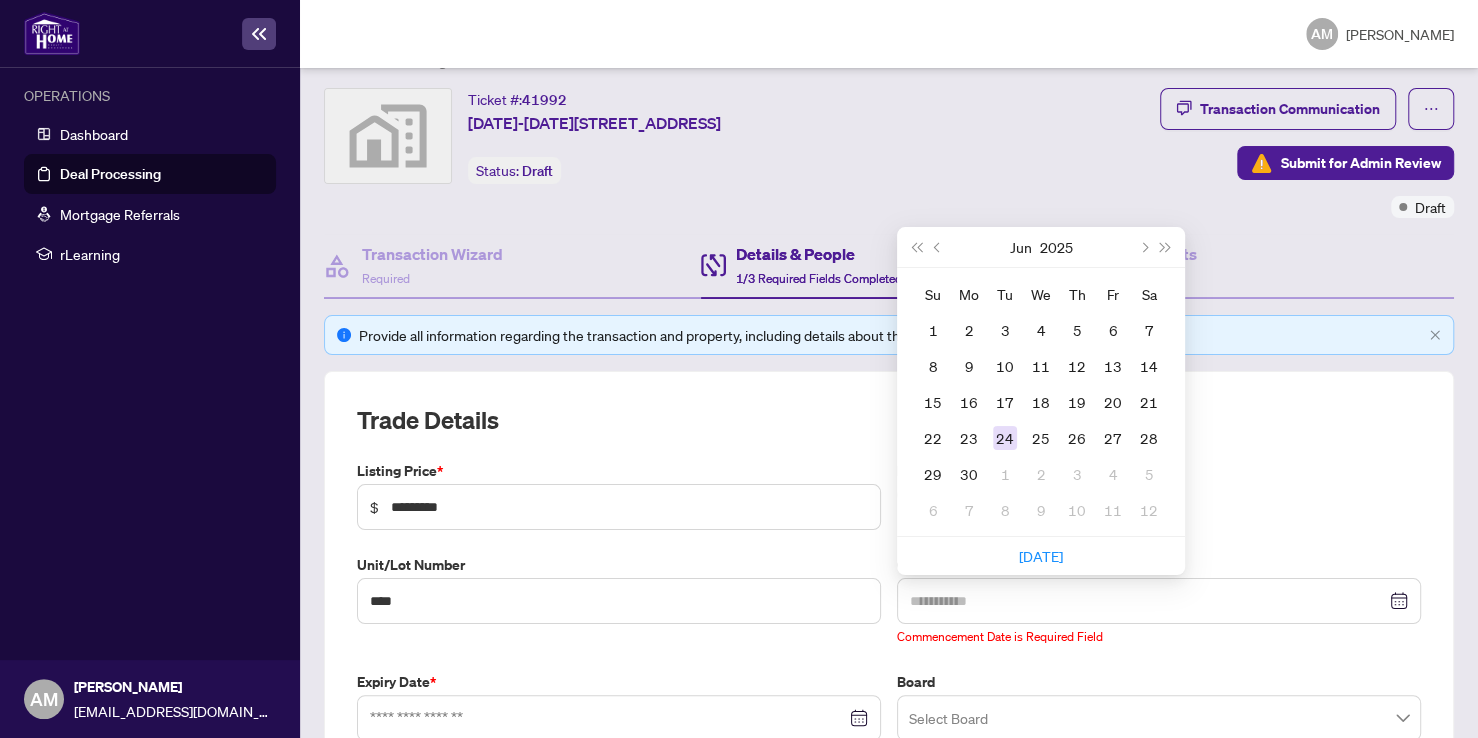 type on "**********" 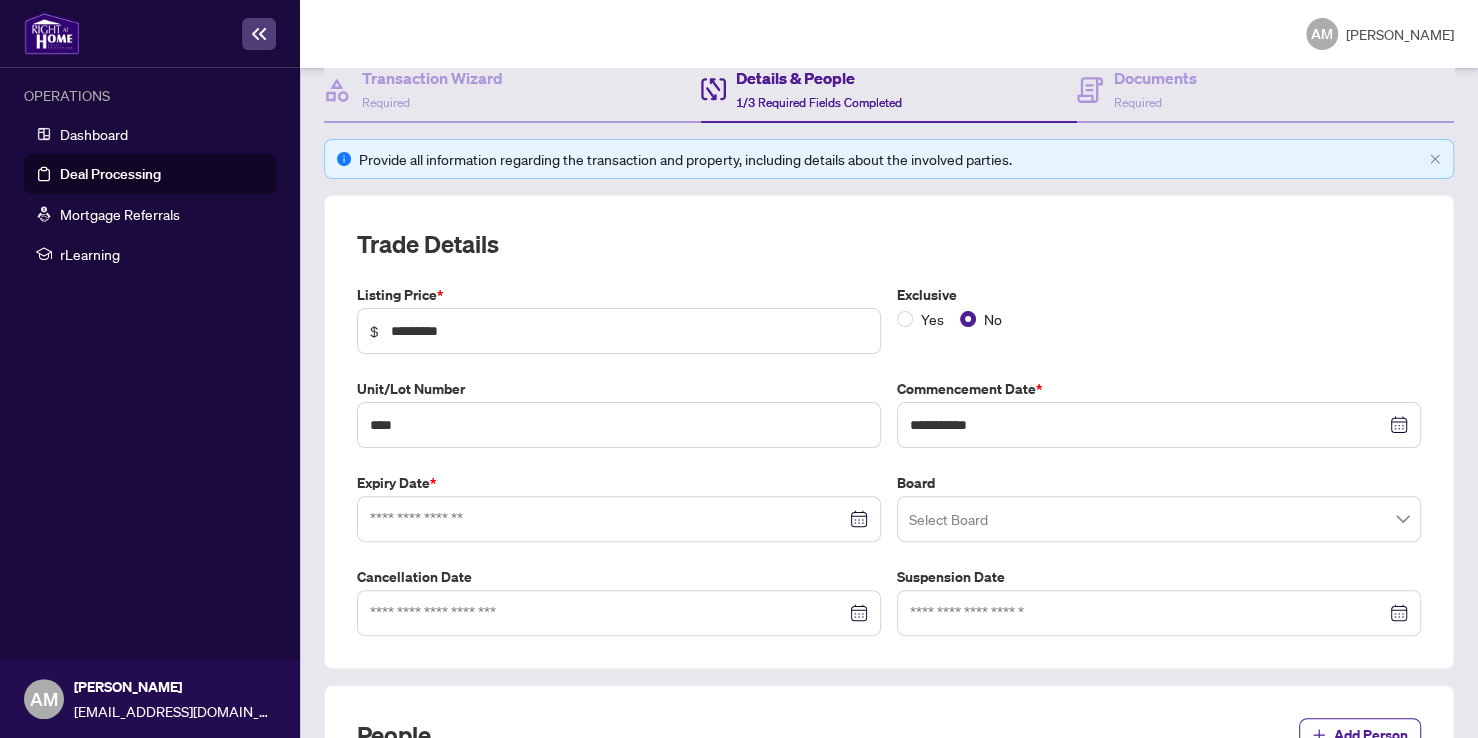 scroll, scrollTop: 220, scrollLeft: 0, axis: vertical 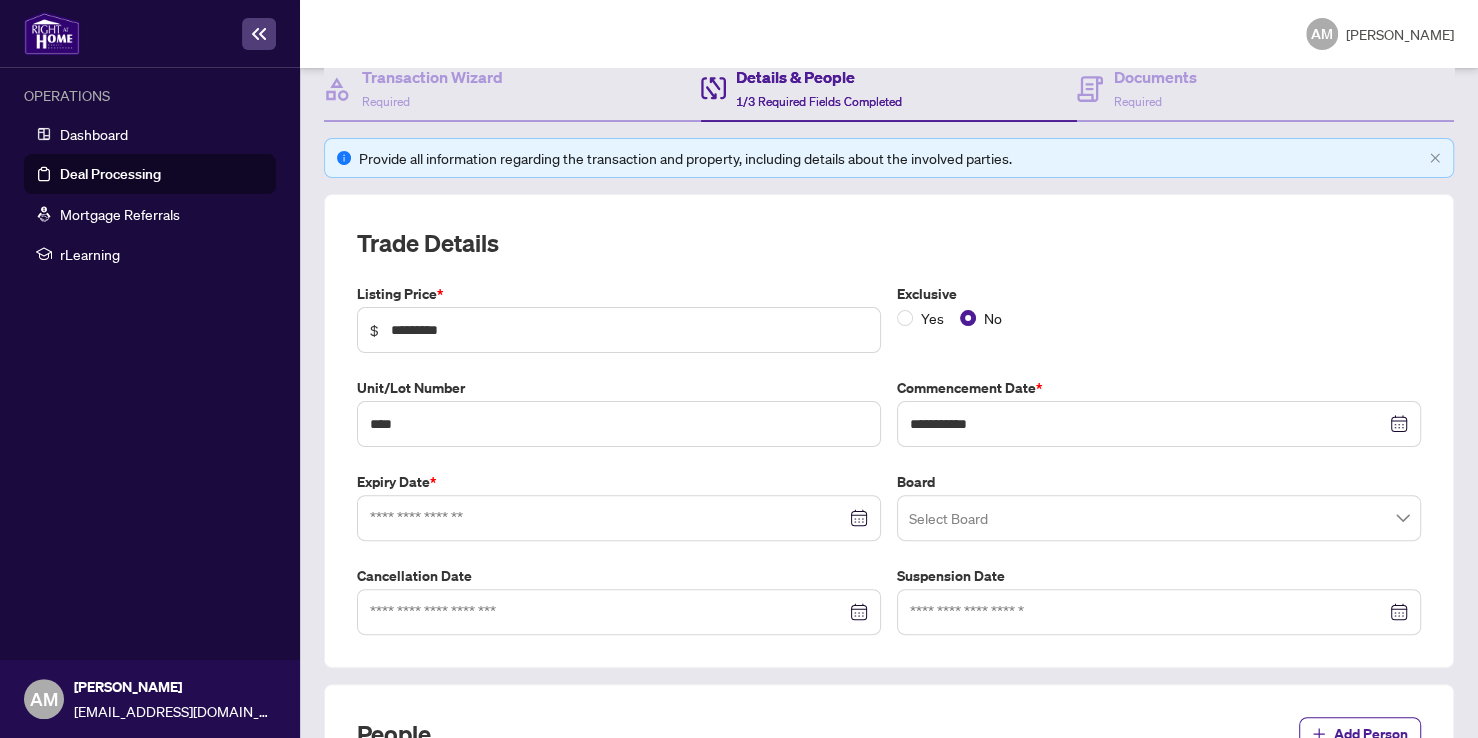 click at bounding box center (619, 518) 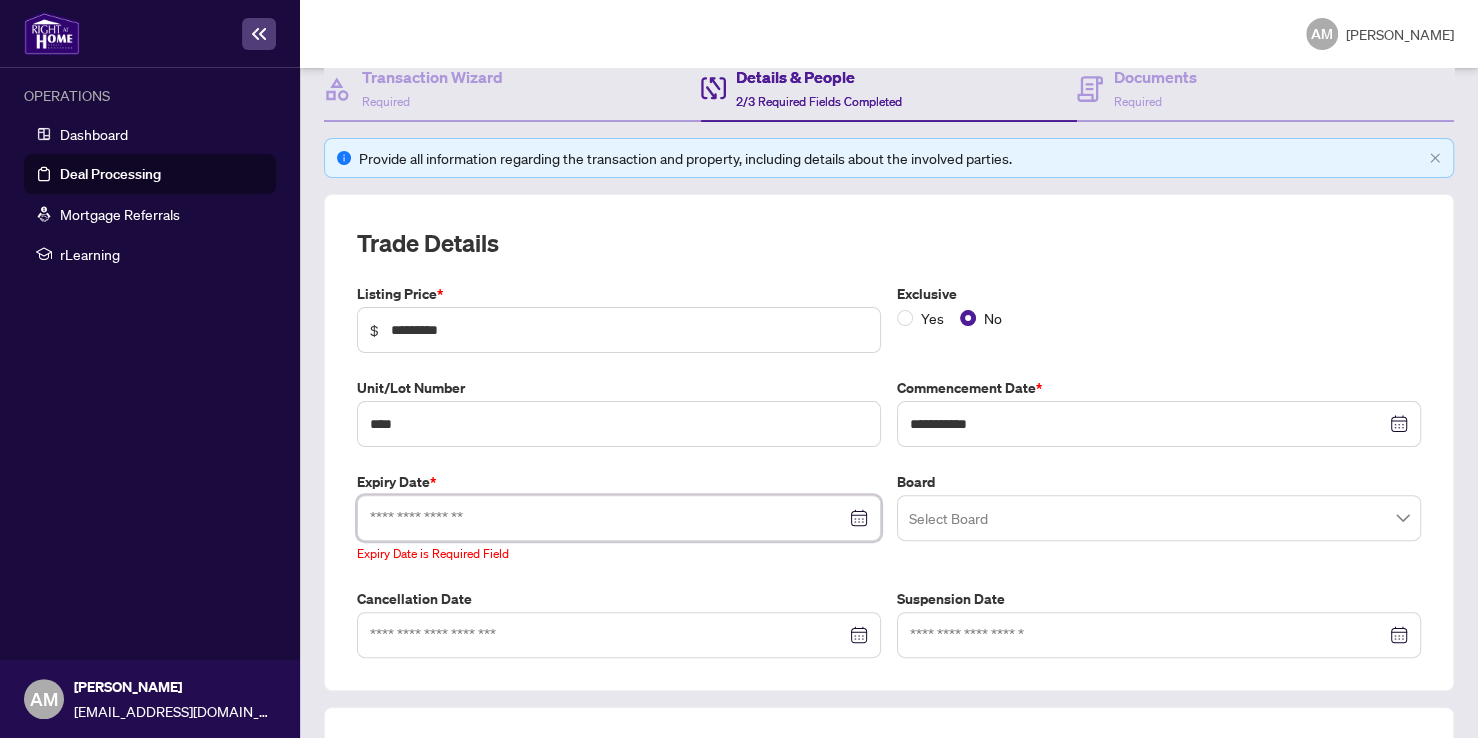 click at bounding box center [619, 518] 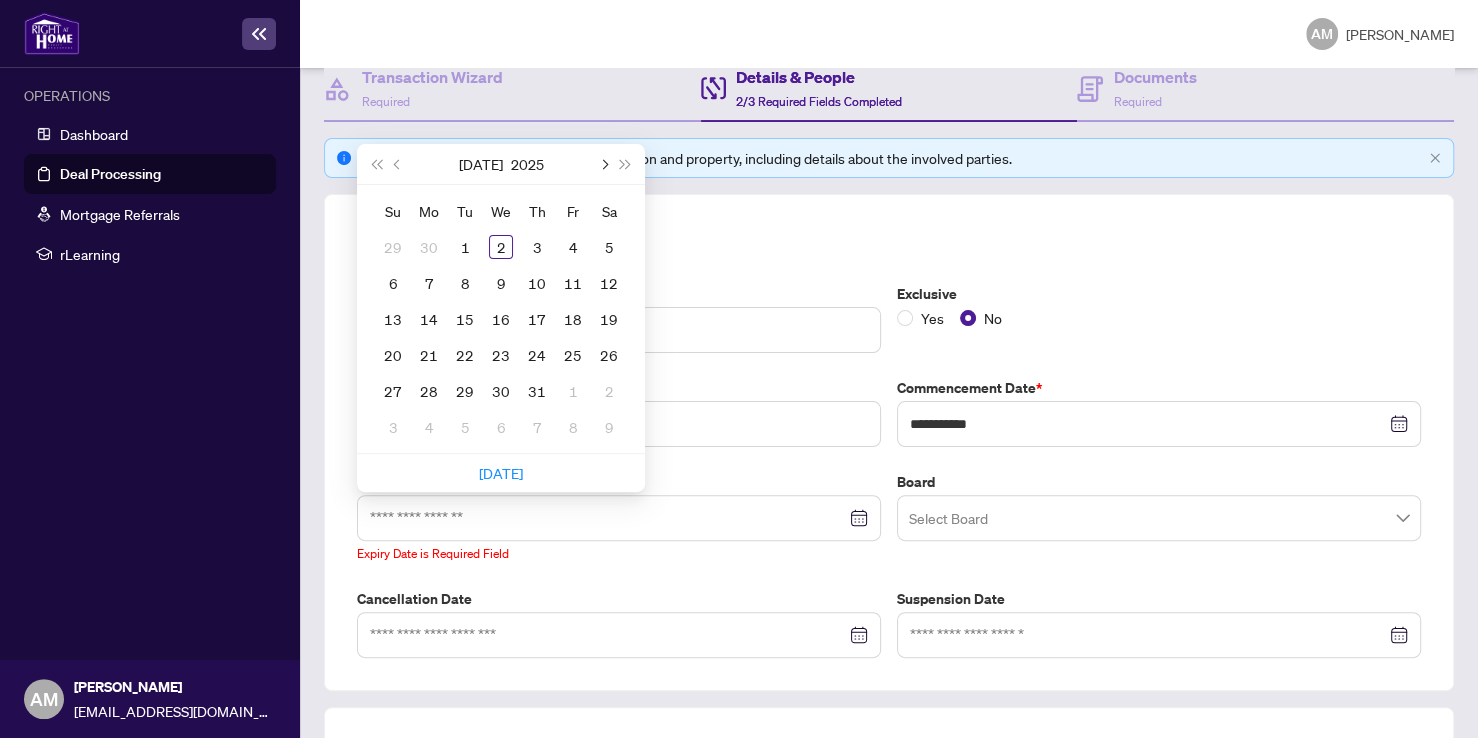 click at bounding box center [603, 164] 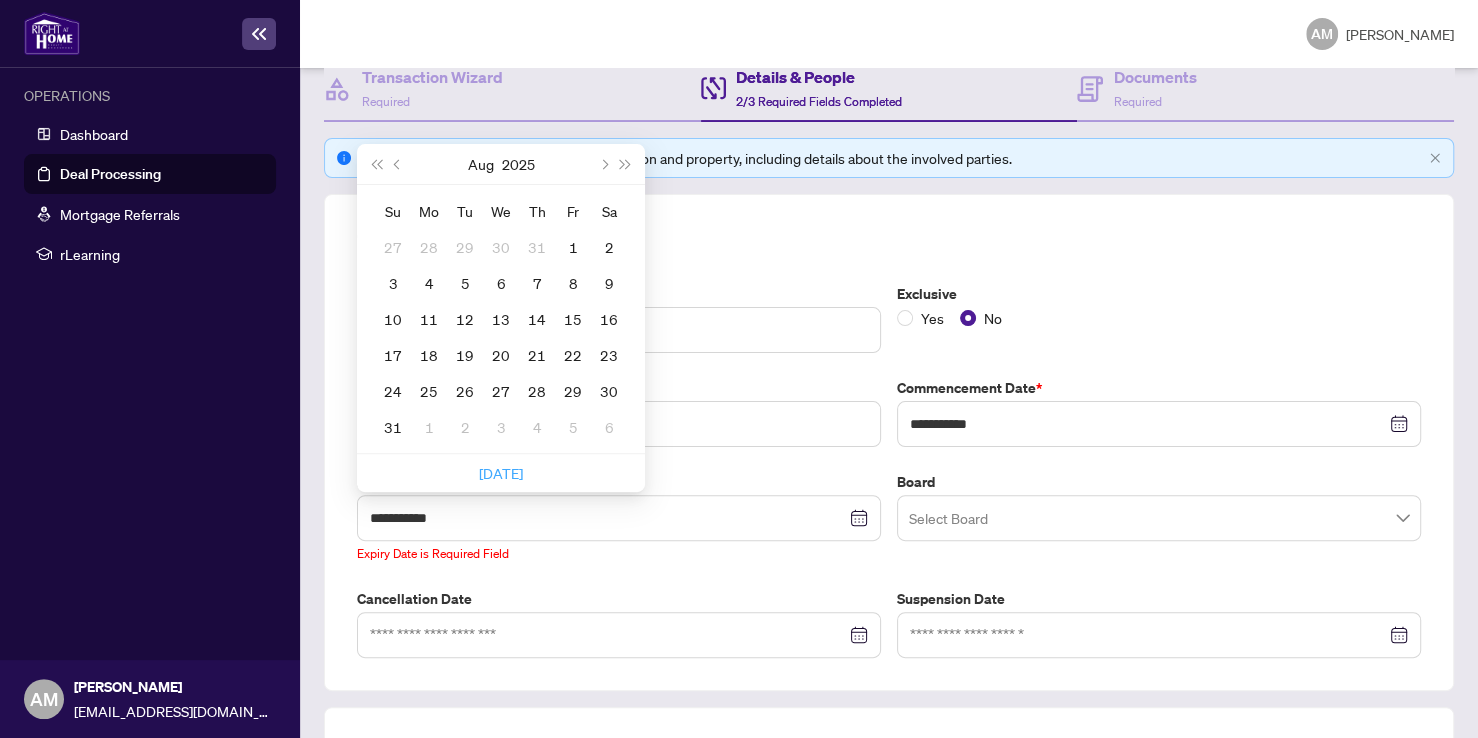 type on "**********" 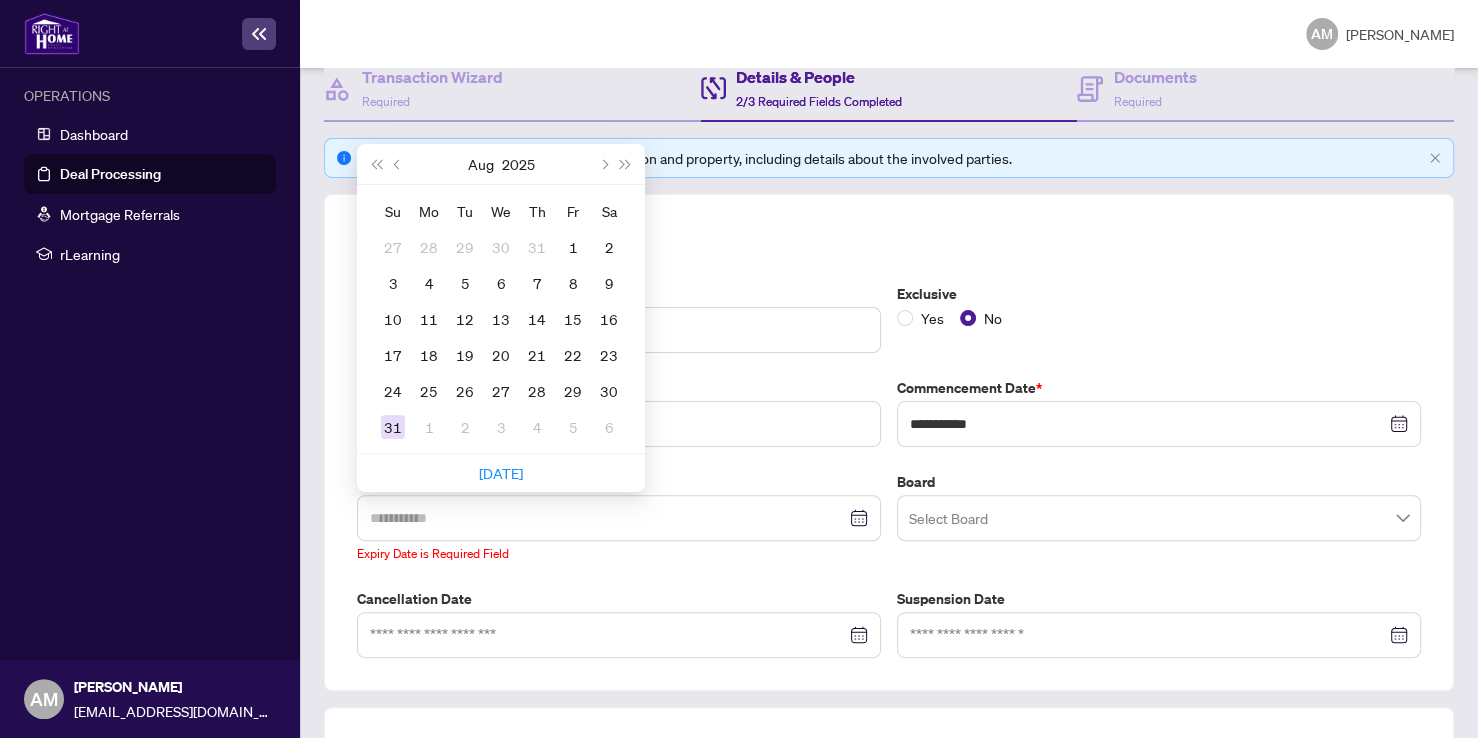 type on "**********" 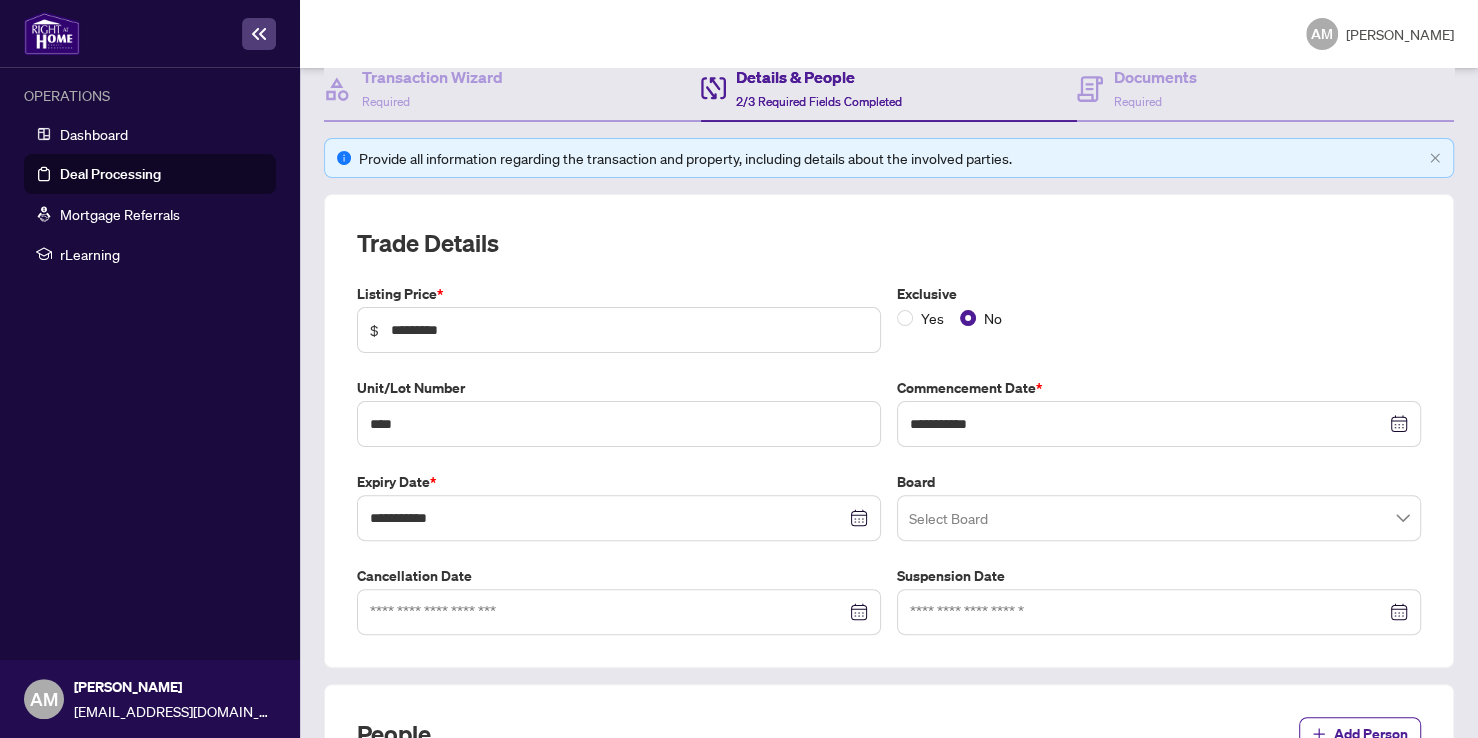 click at bounding box center [1159, 518] 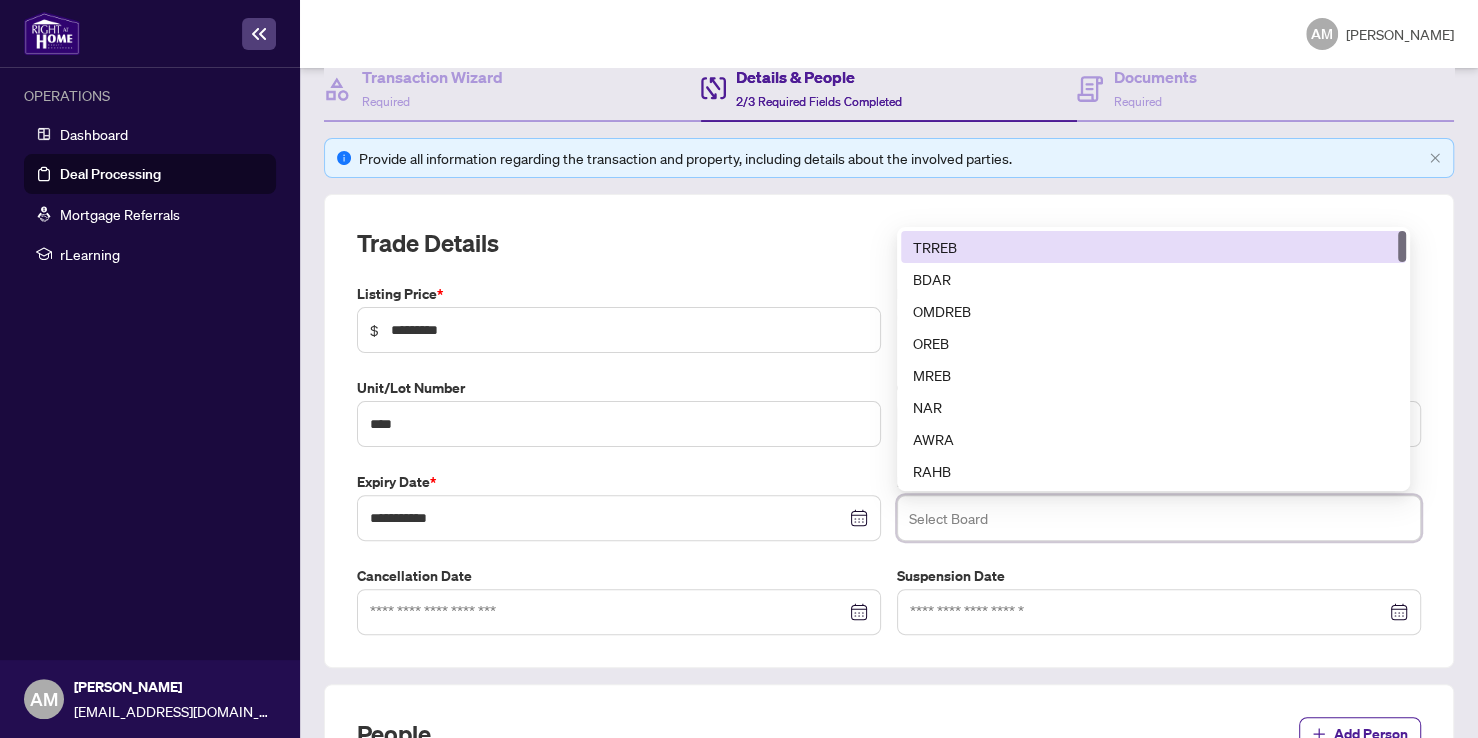 click on "TRREB" at bounding box center (1153, 247) 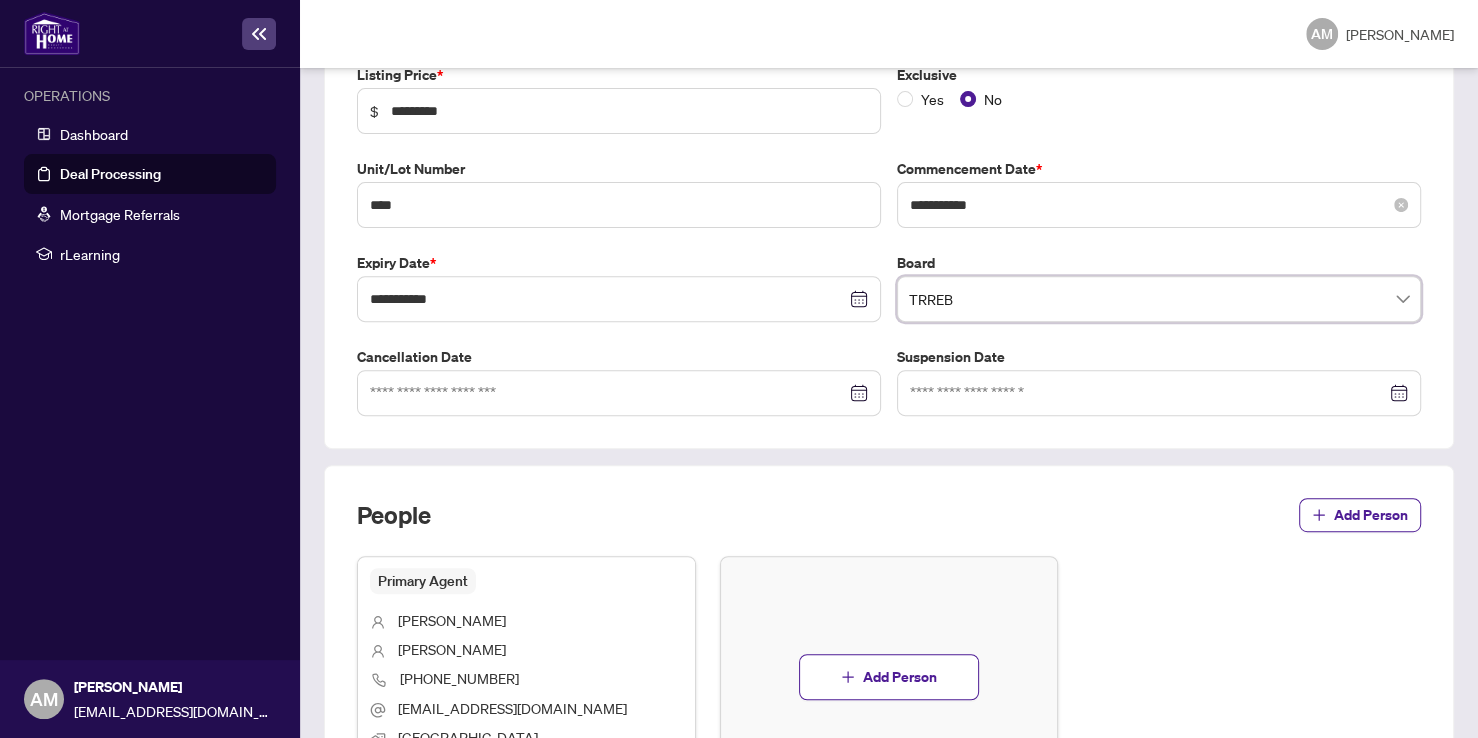 scroll, scrollTop: 606, scrollLeft: 0, axis: vertical 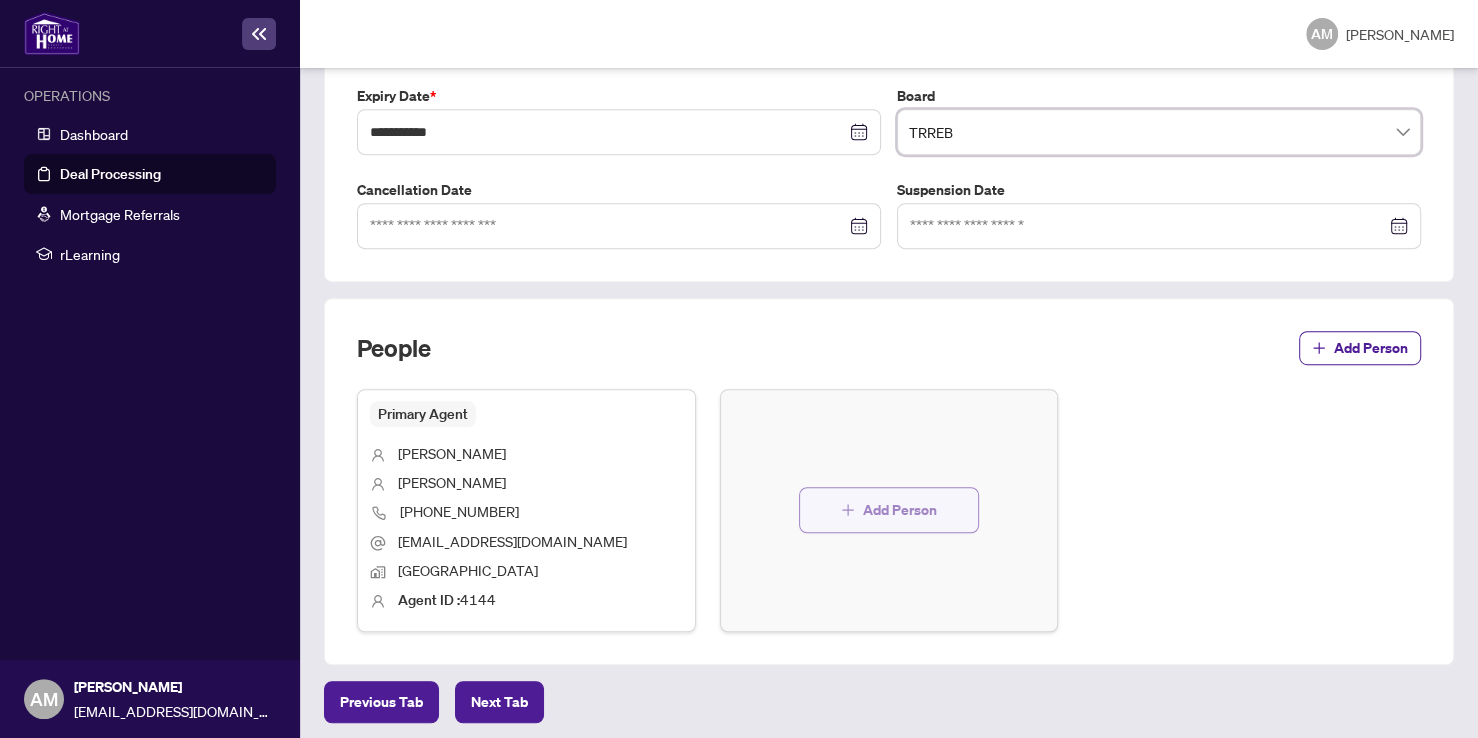 click on "Add Person" at bounding box center (900, 510) 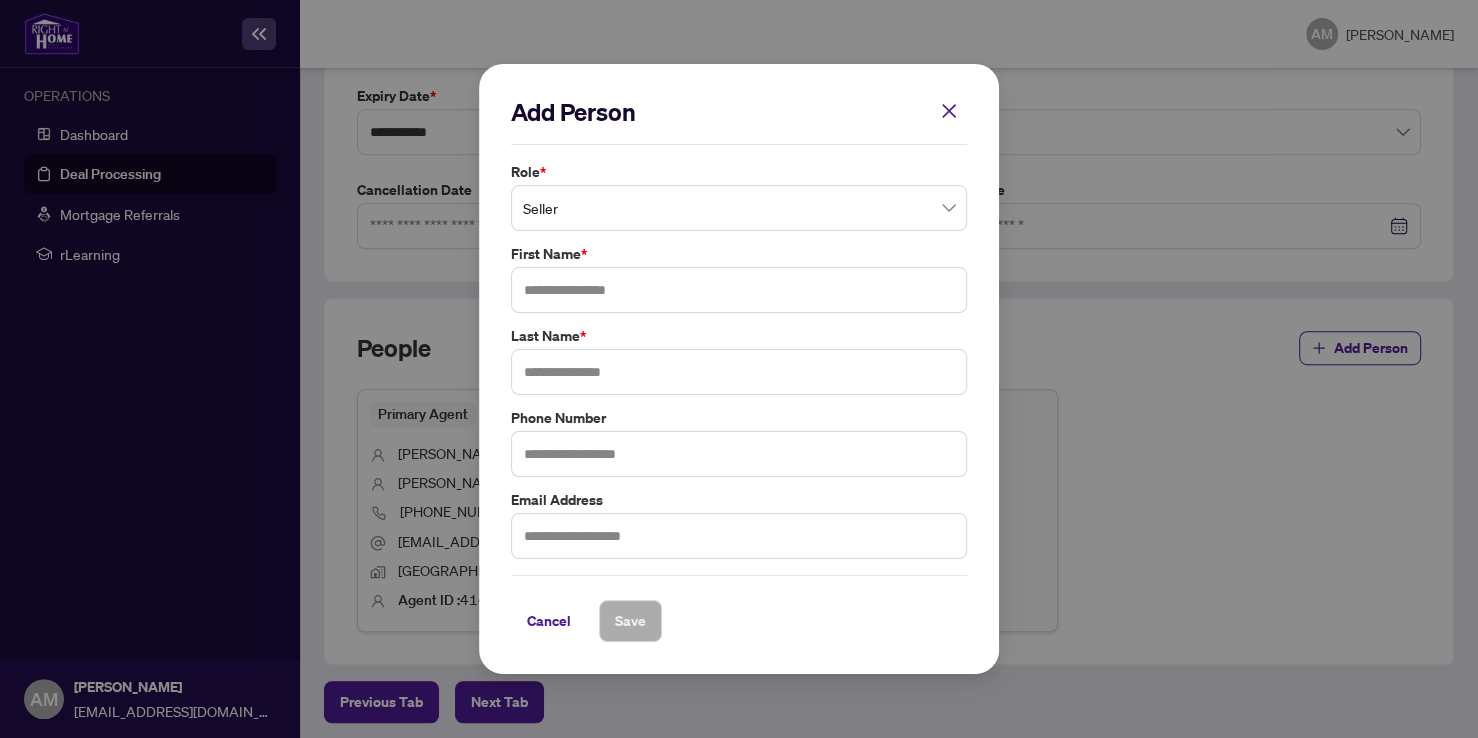 click on "Seller" at bounding box center [739, 208] 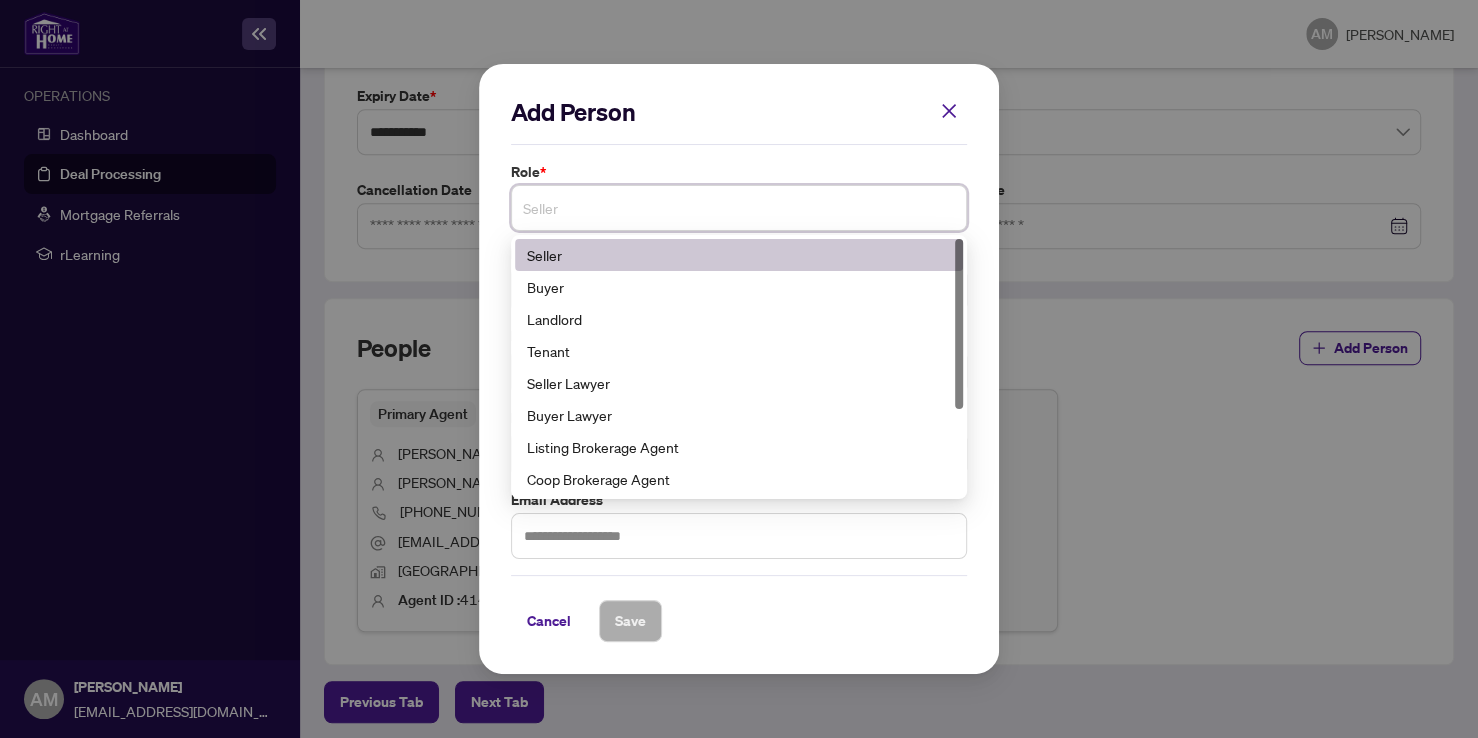 click on "Seller" at bounding box center (739, 255) 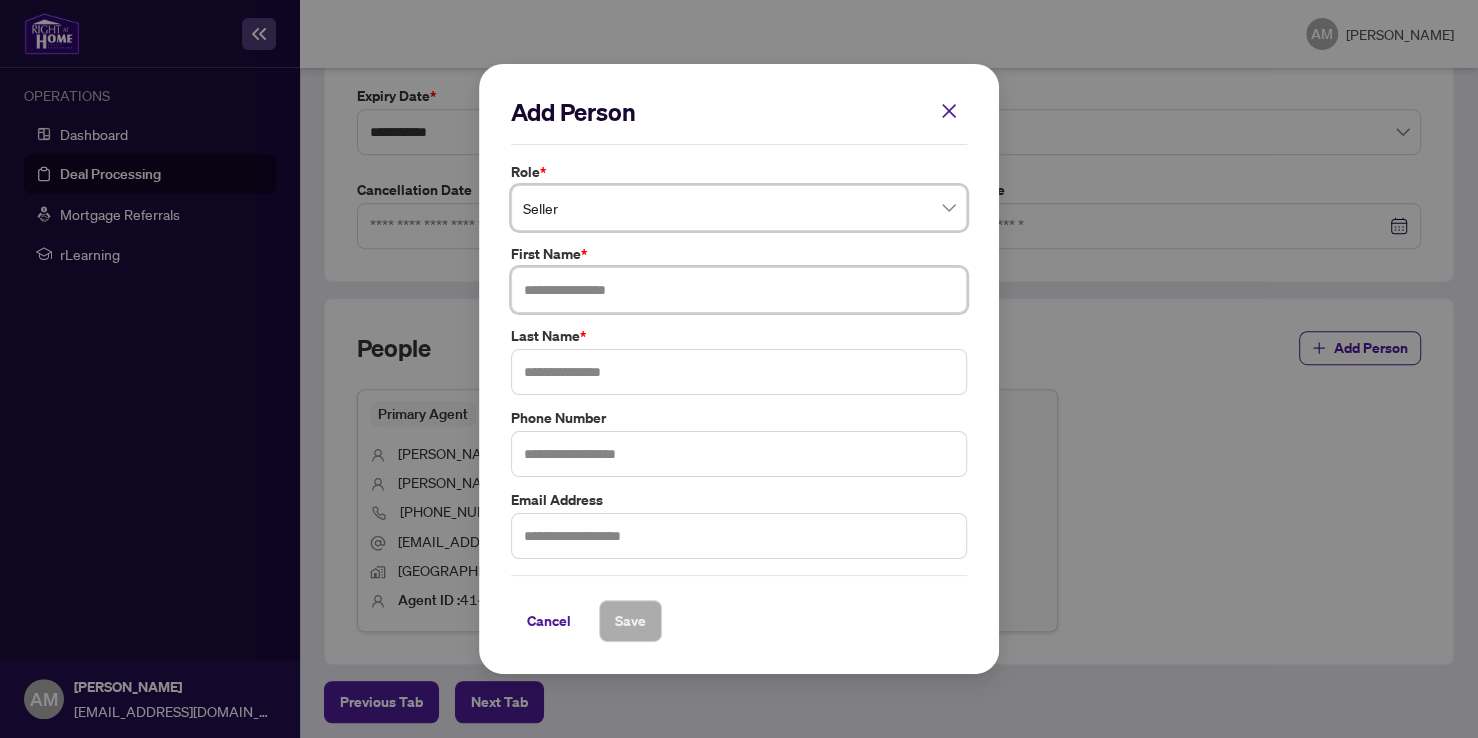 click at bounding box center [739, 290] 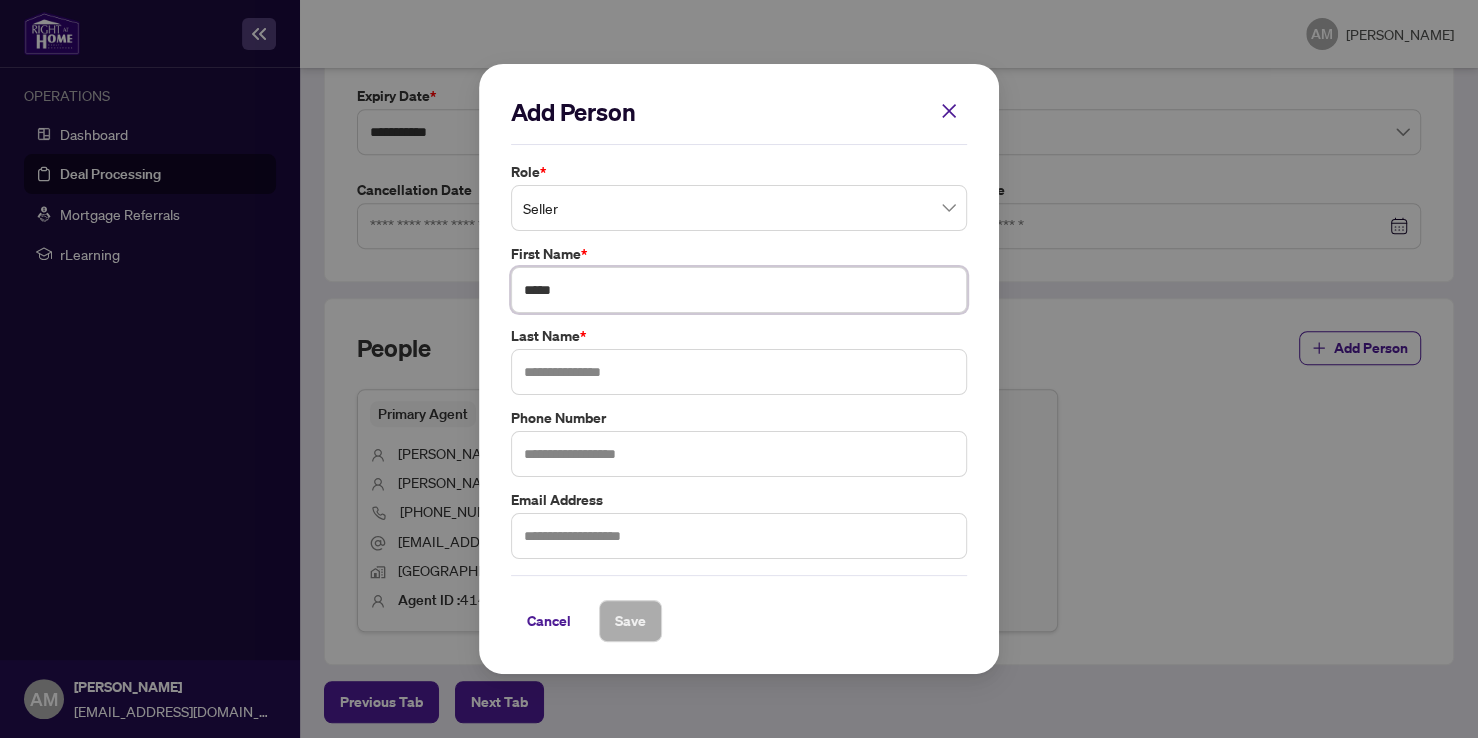 type on "*****" 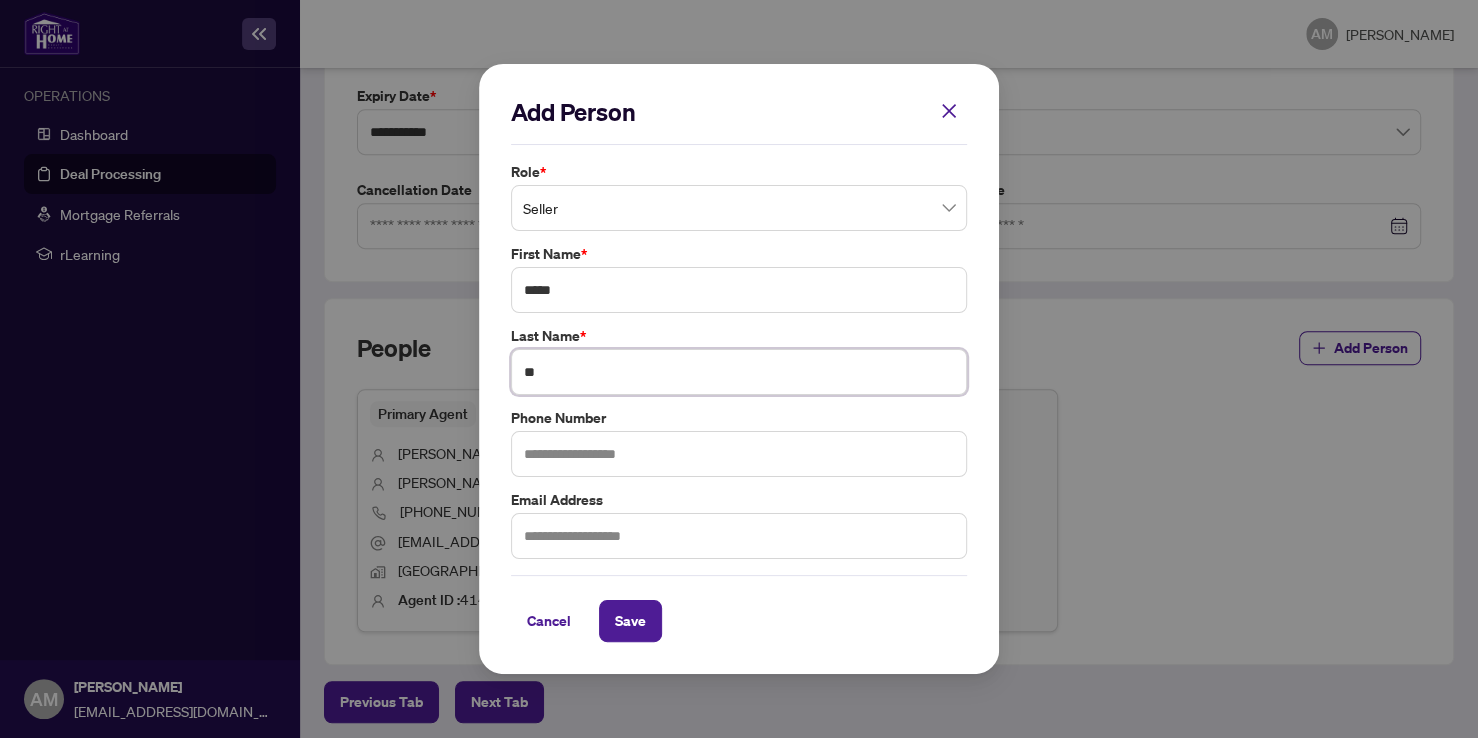 type on "*" 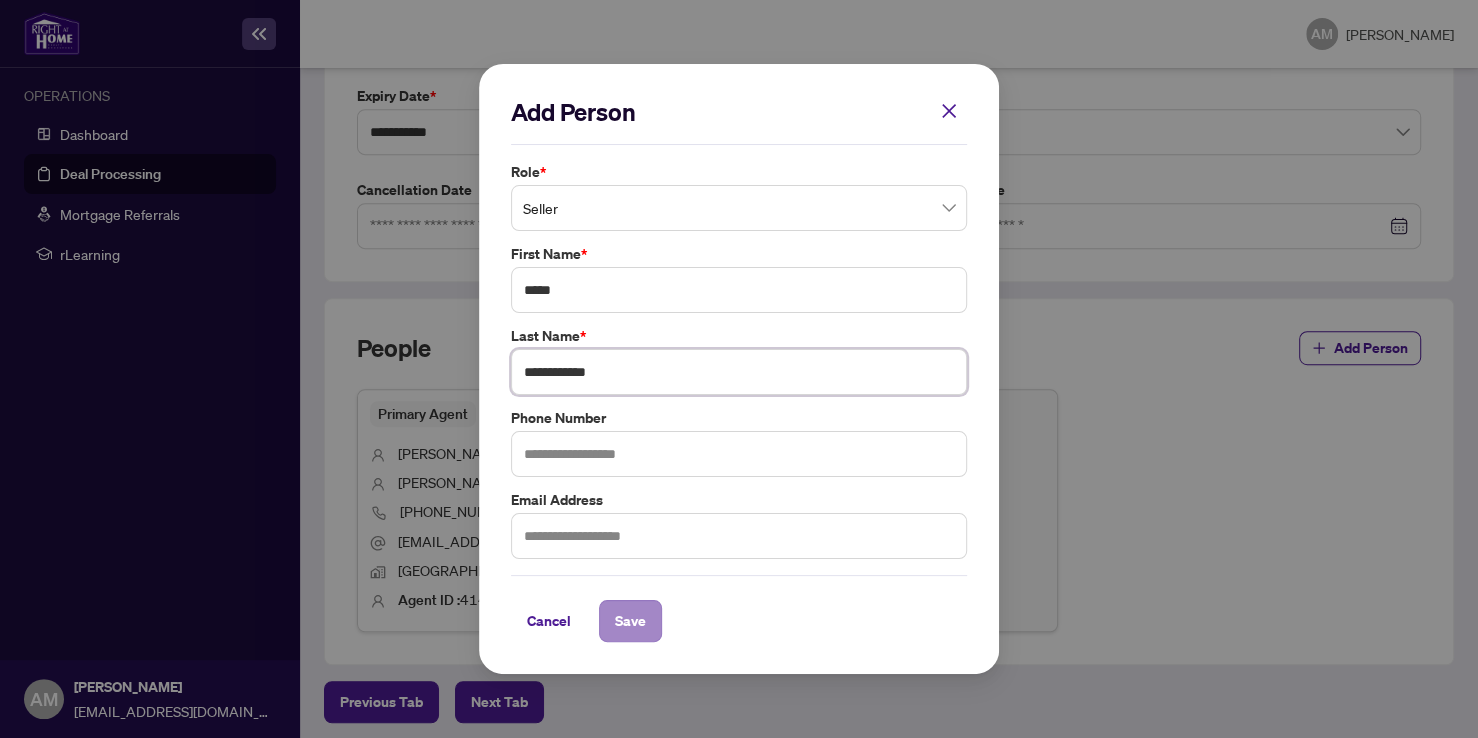 type on "**********" 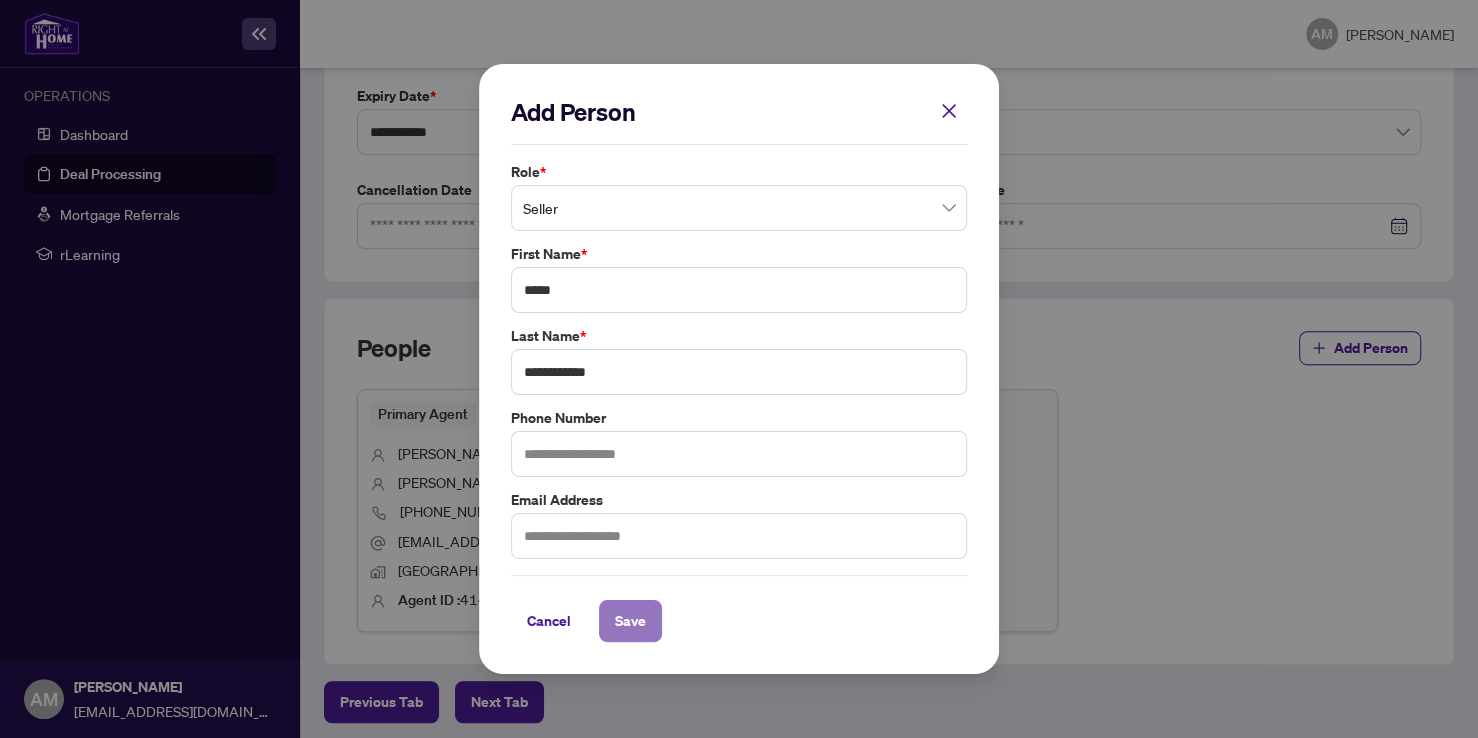 click on "Save" at bounding box center [630, 621] 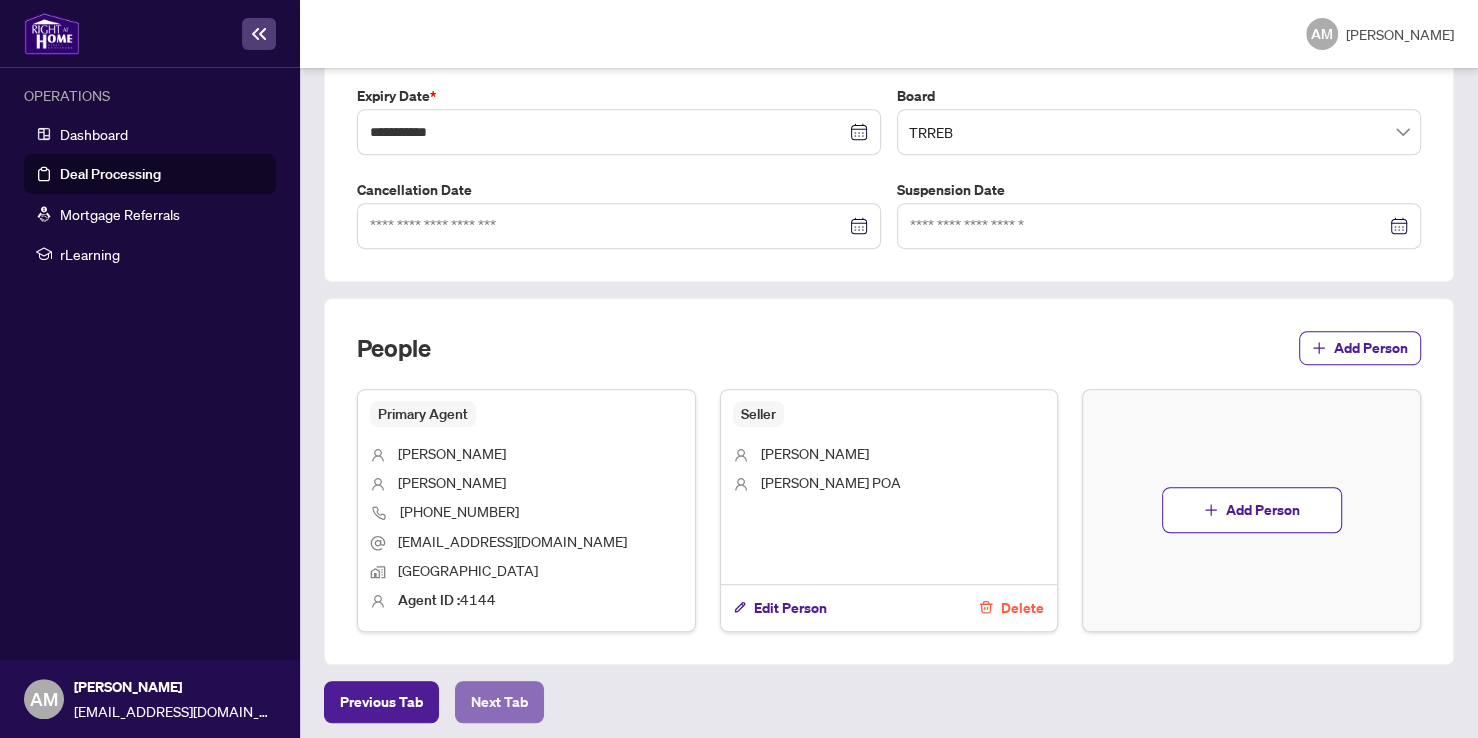 click on "Next Tab" at bounding box center (499, 702) 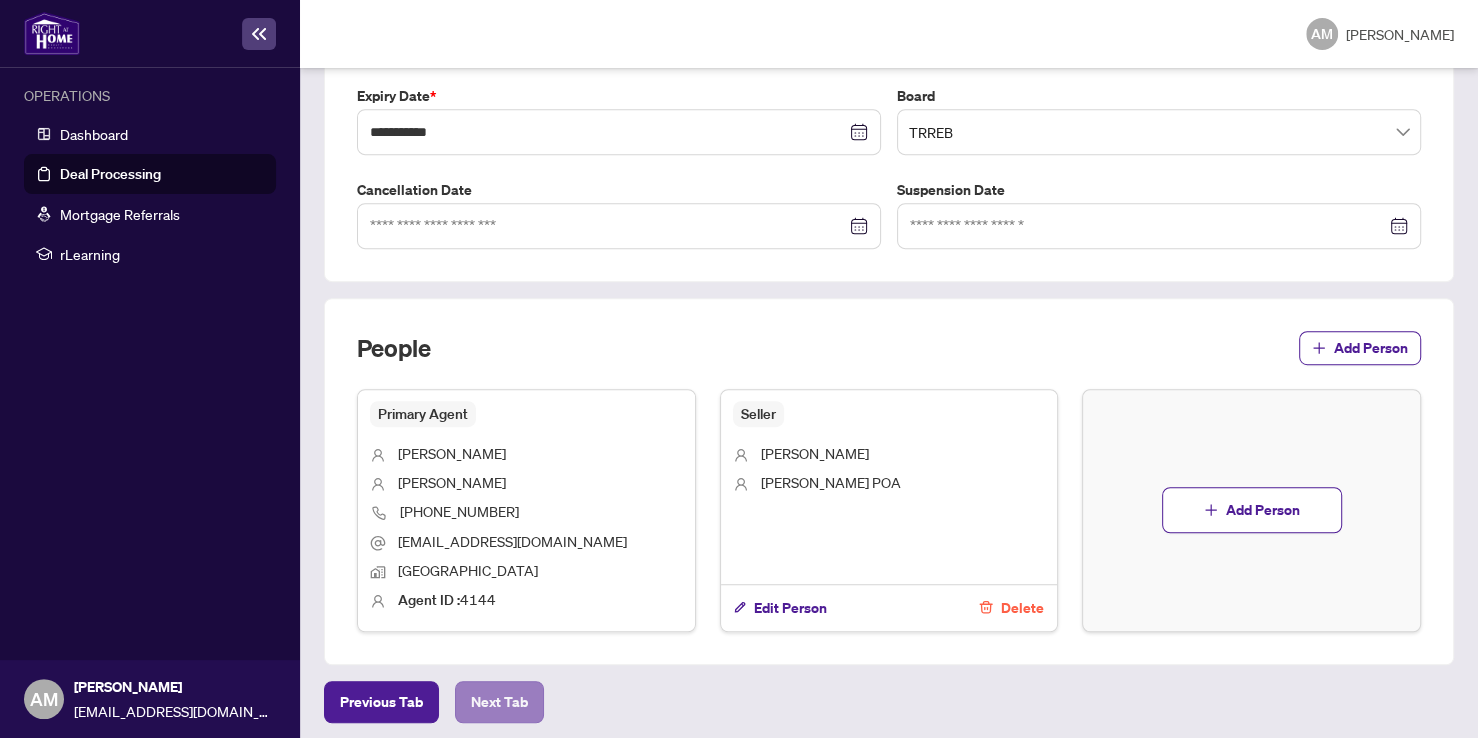 scroll, scrollTop: 0, scrollLeft: 0, axis: both 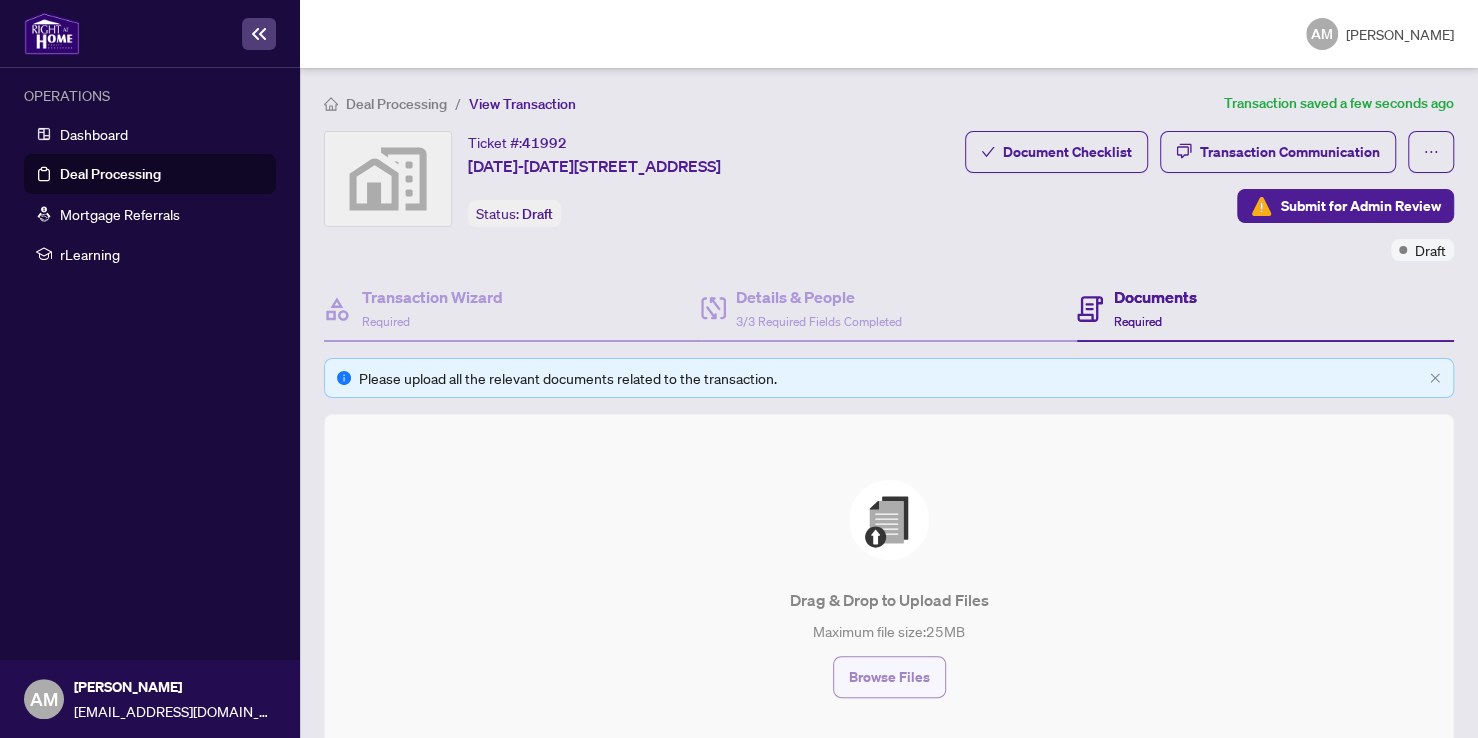 click on "Browse Files" at bounding box center (889, 677) 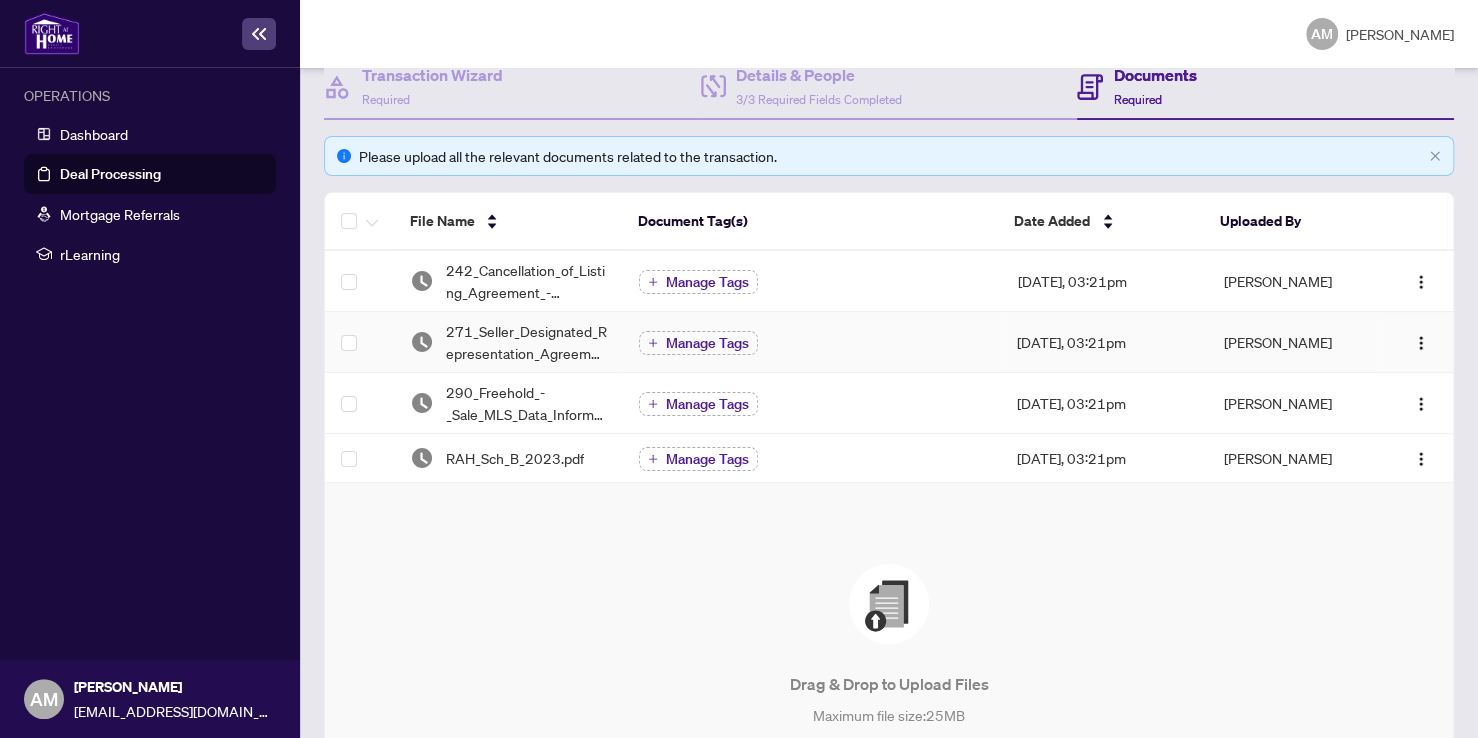 scroll, scrollTop: 0, scrollLeft: 0, axis: both 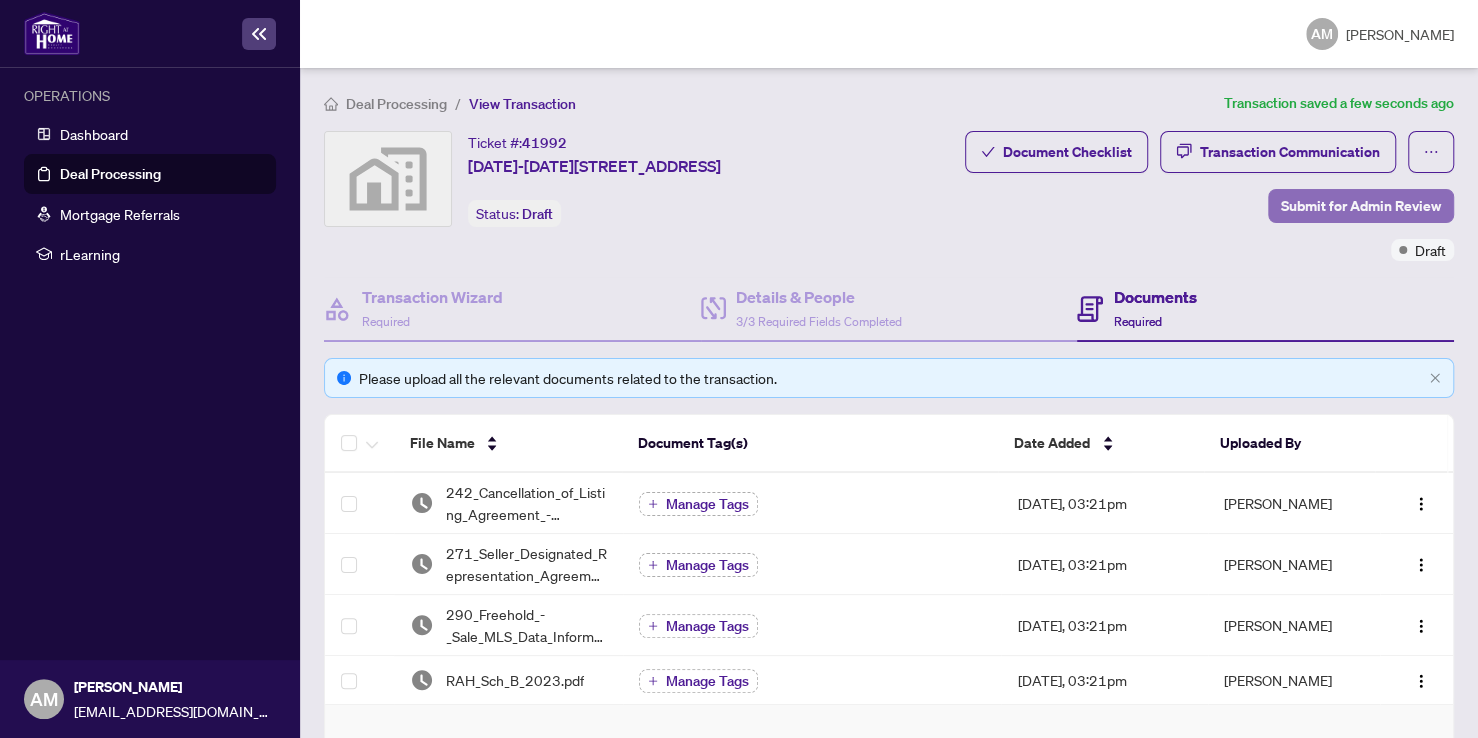 click on "Submit for Admin Review" at bounding box center (1361, 206) 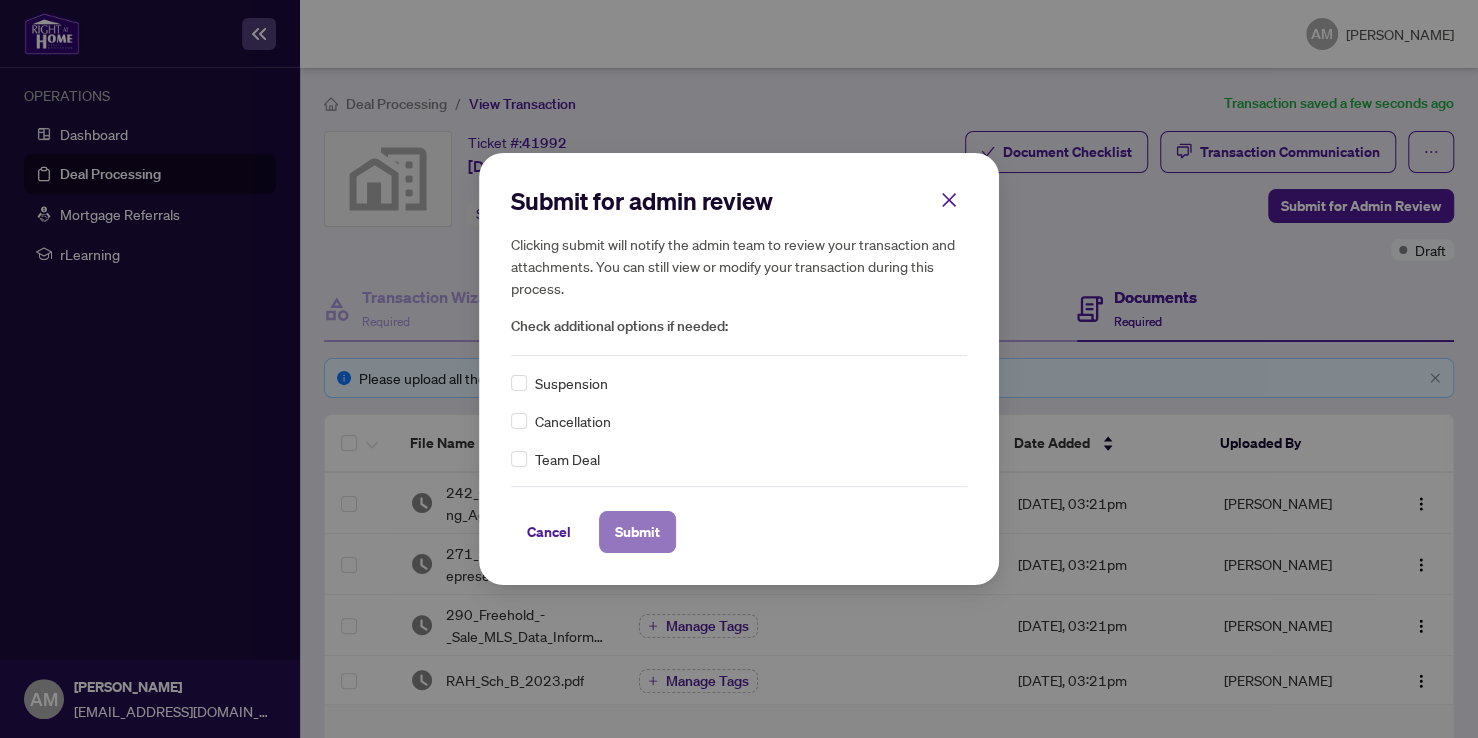 click on "Submit" at bounding box center (637, 532) 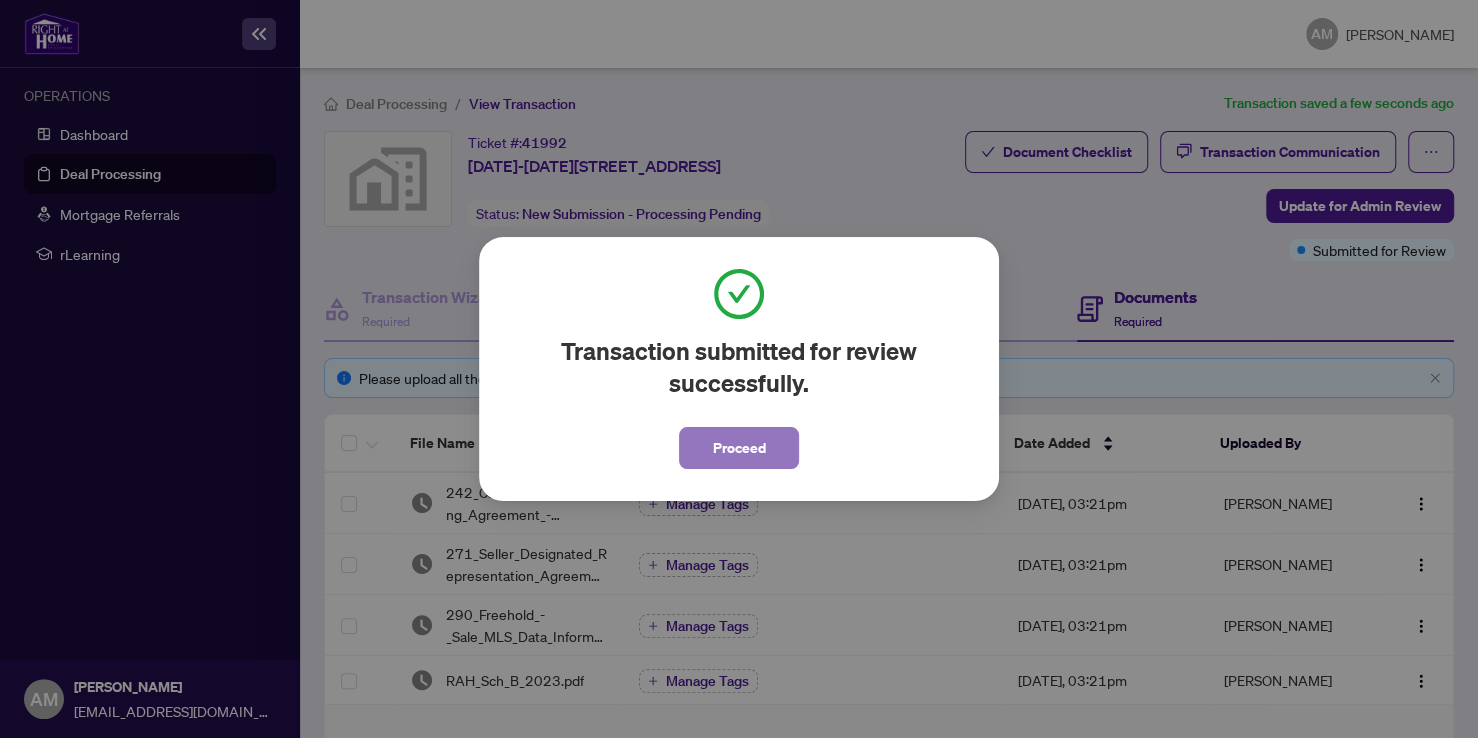 click on "Proceed" at bounding box center [739, 448] 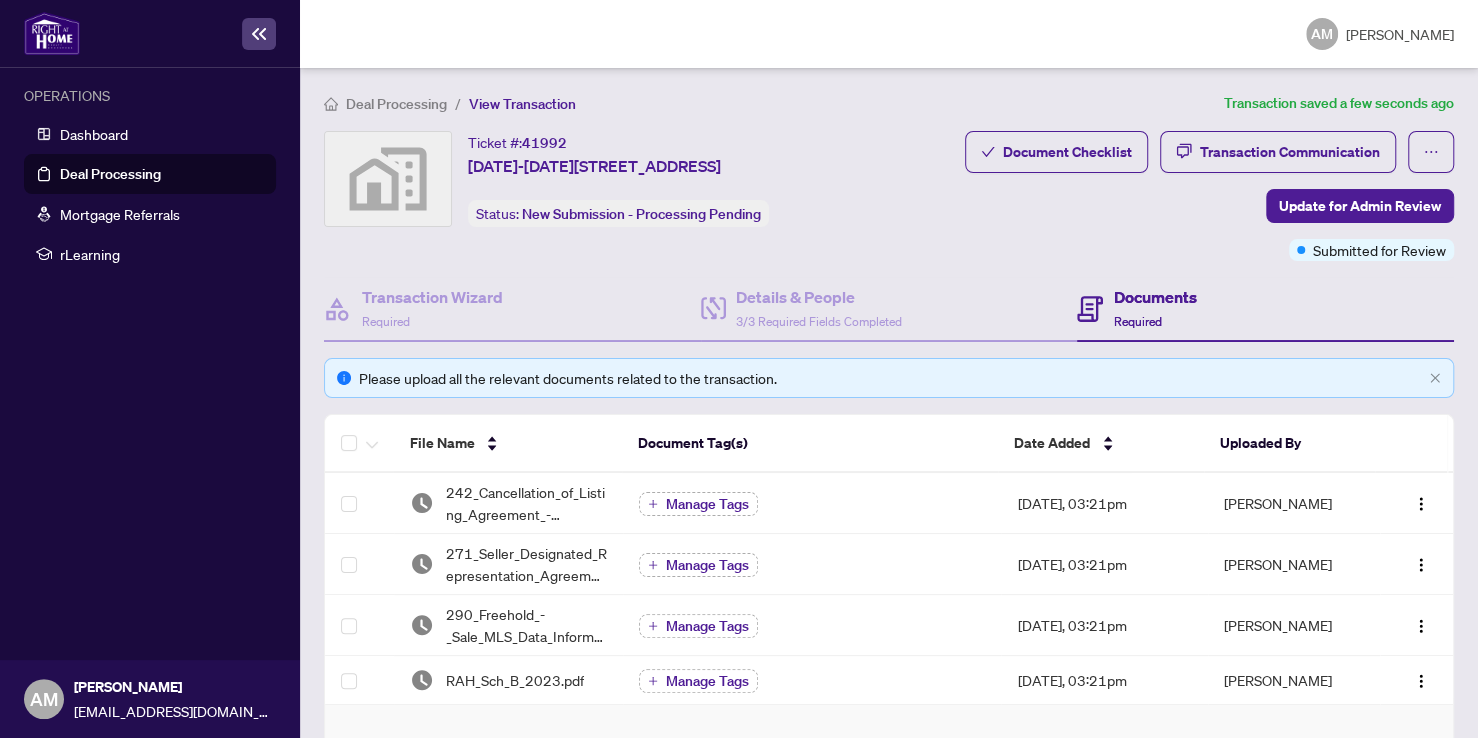 click on "Deal Processing" at bounding box center [396, 104] 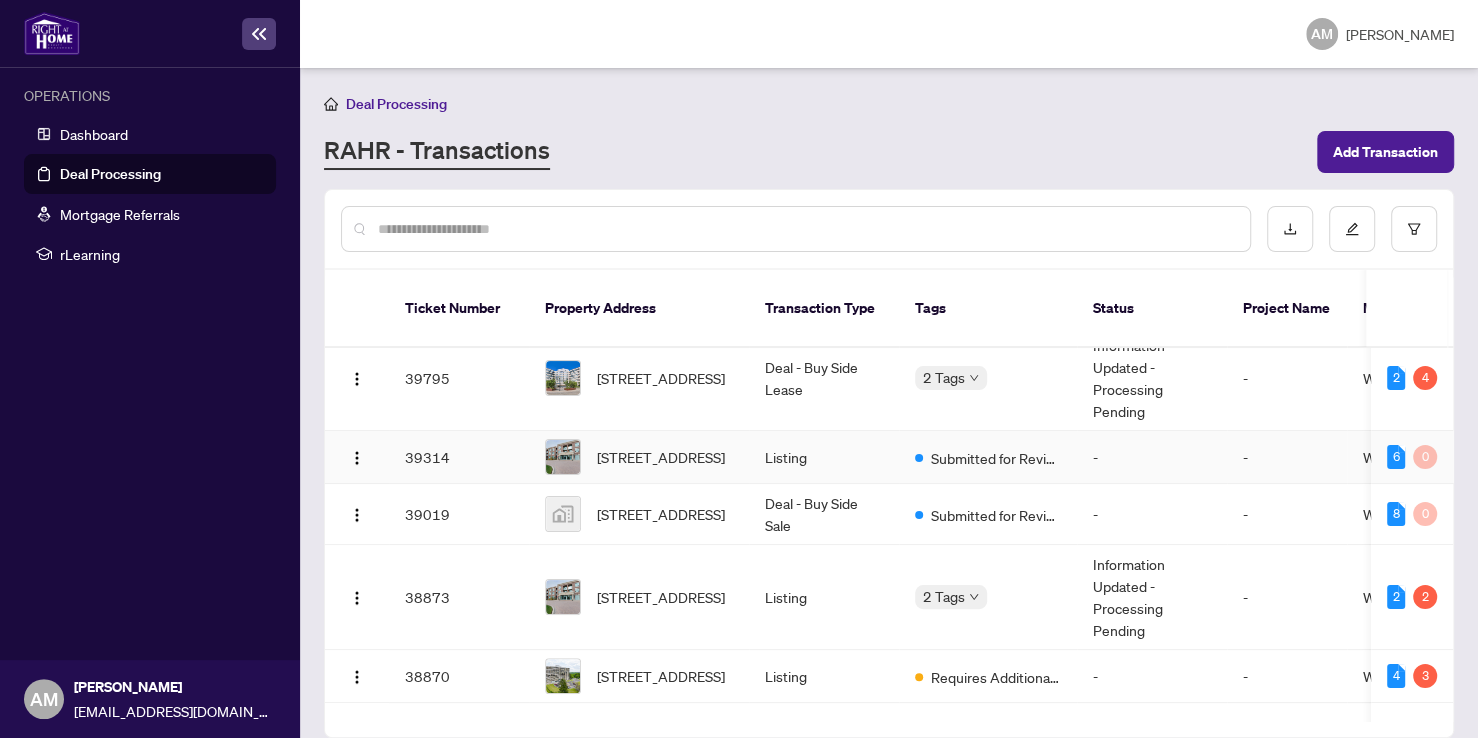 scroll, scrollTop: 211, scrollLeft: 0, axis: vertical 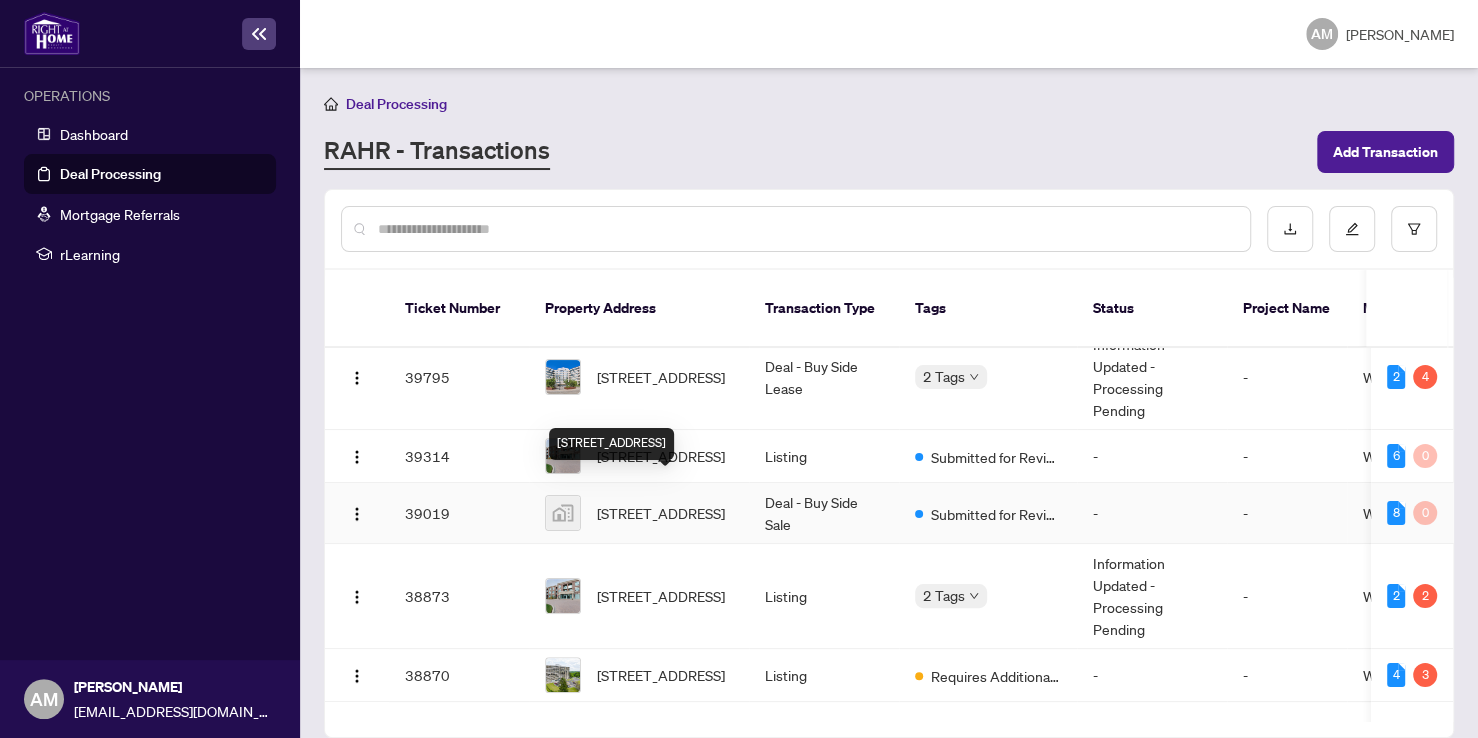 click on "[STREET_ADDRESS]" at bounding box center [661, 513] 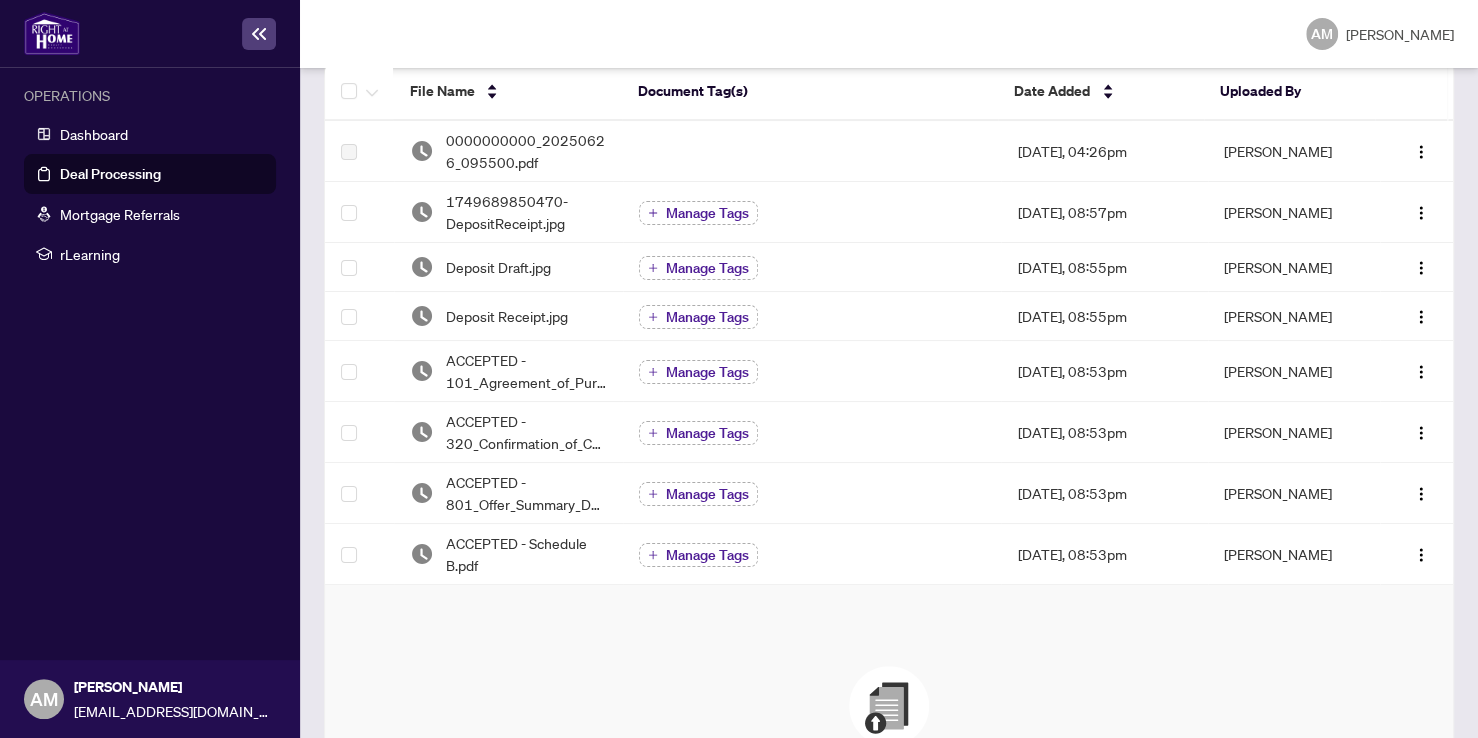 scroll, scrollTop: 355, scrollLeft: 0, axis: vertical 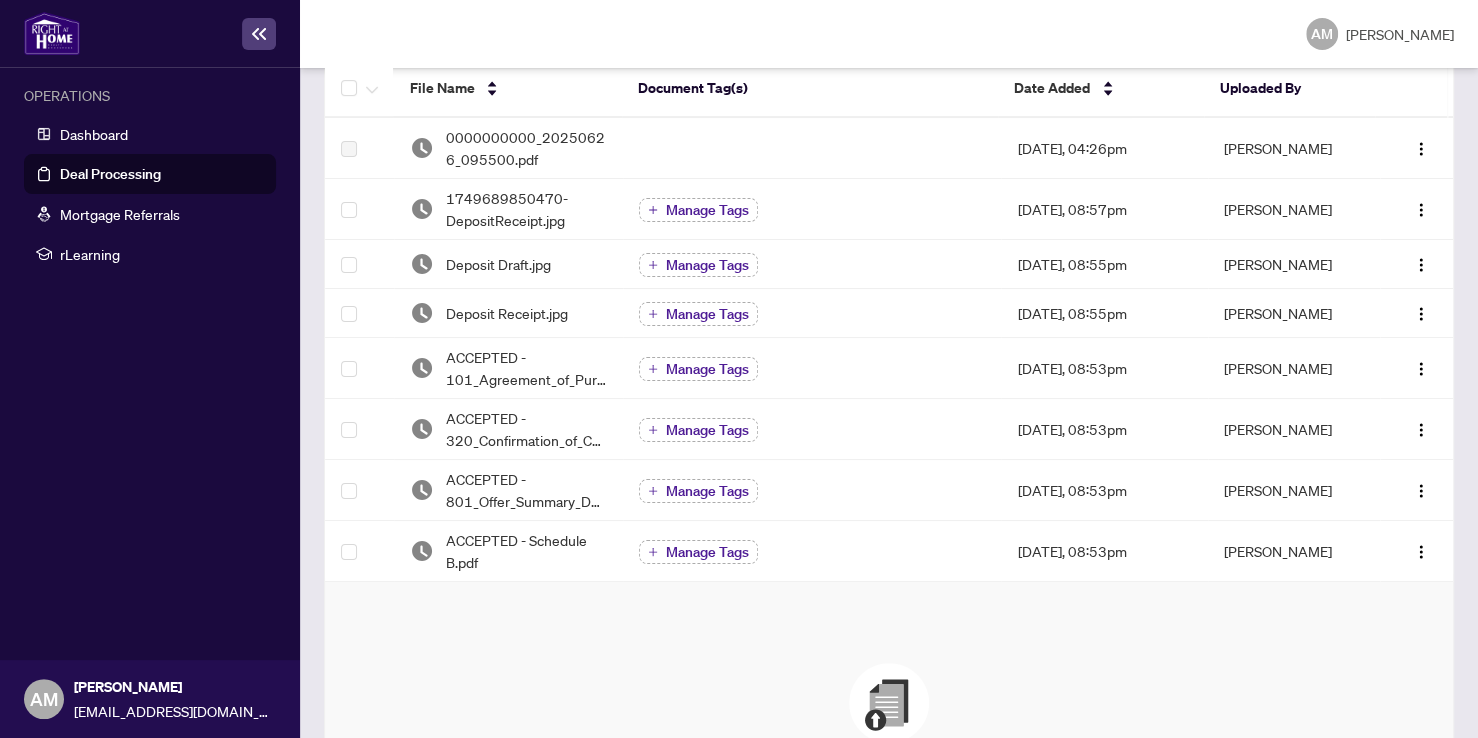 click at bounding box center [889, 703] 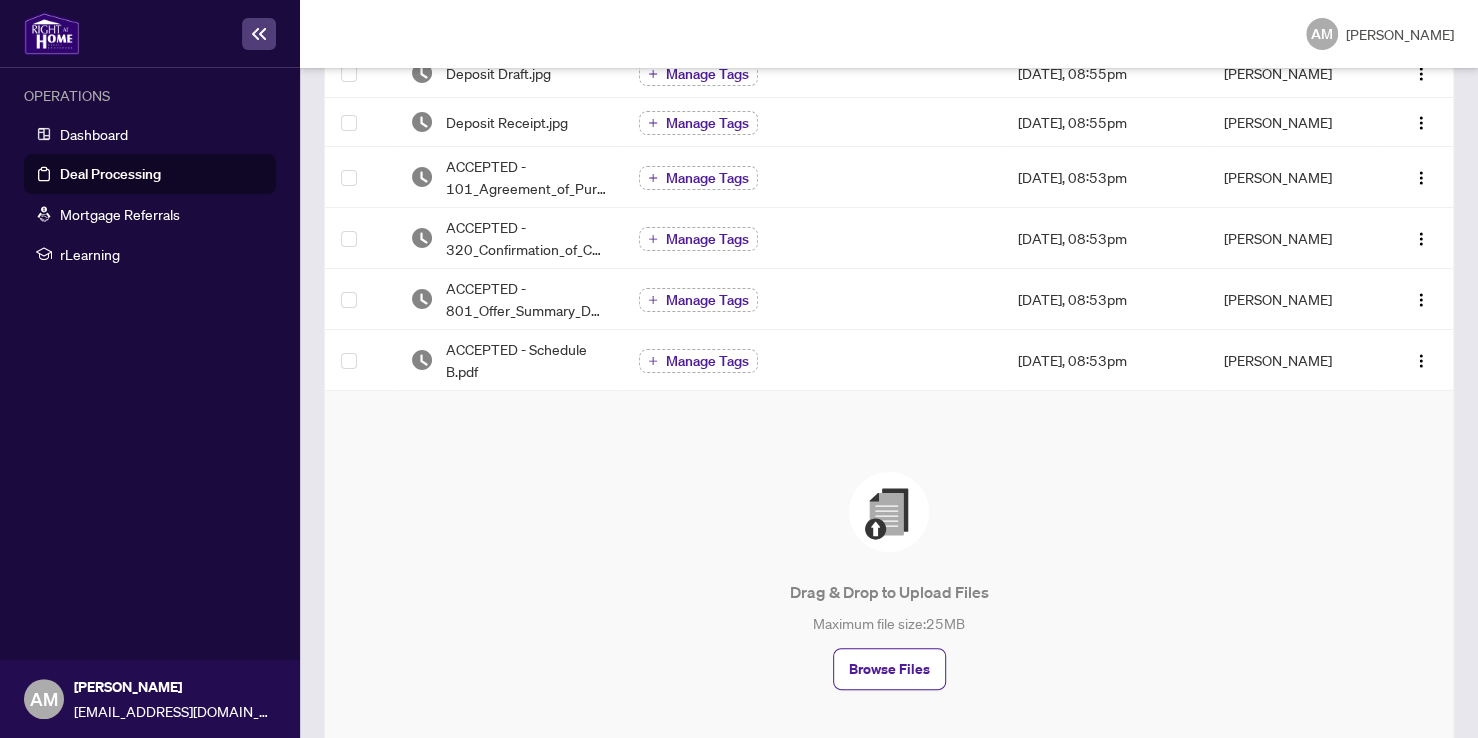 scroll, scrollTop: 556, scrollLeft: 0, axis: vertical 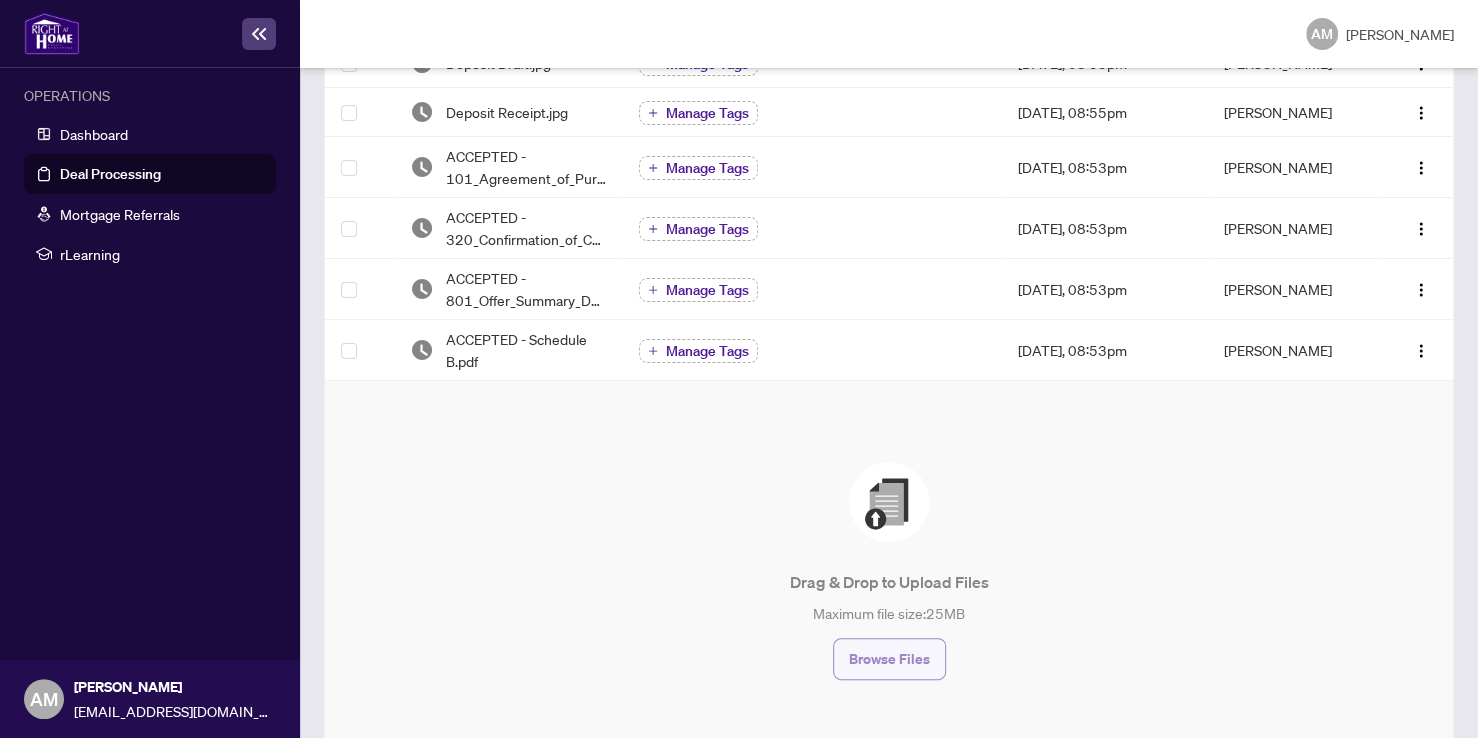 click on "Browse Files" at bounding box center (889, 659) 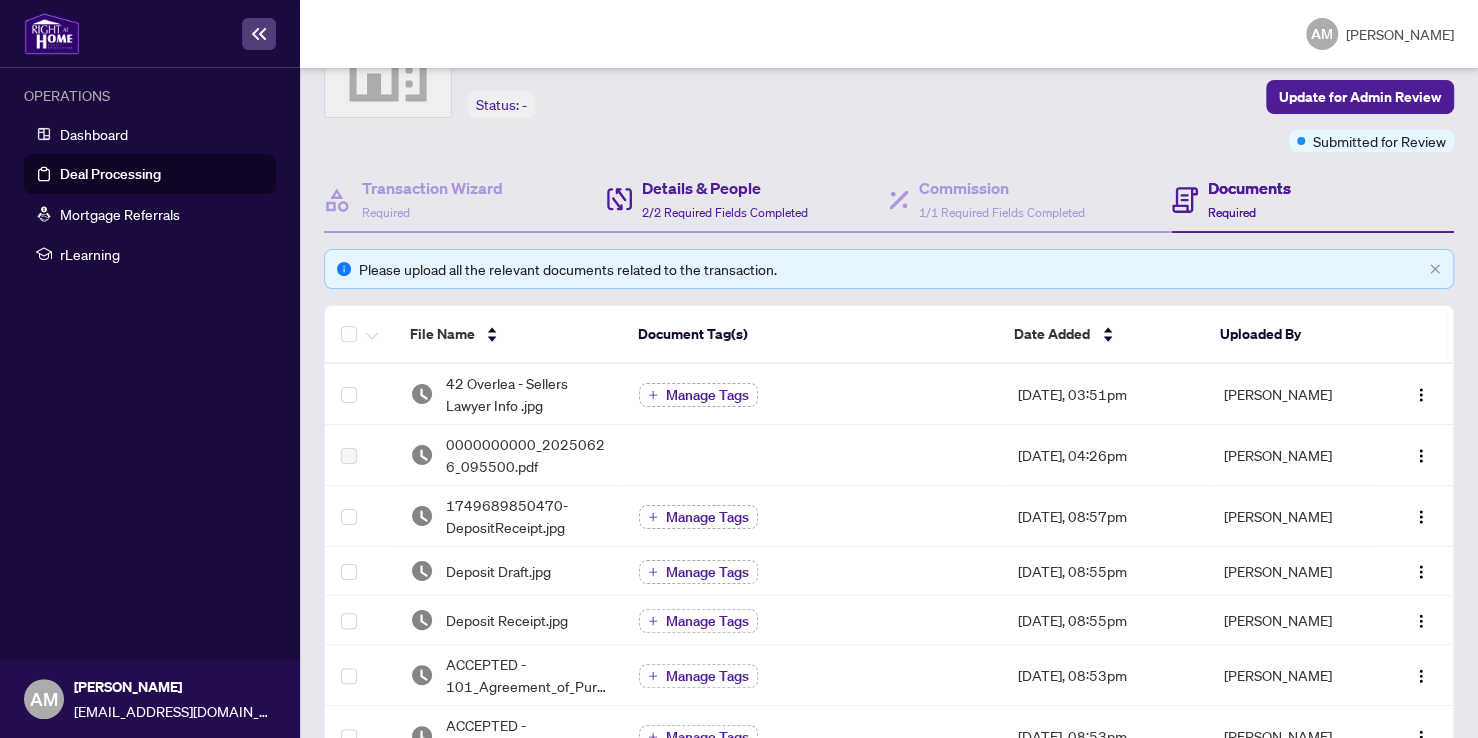 scroll, scrollTop: 0, scrollLeft: 0, axis: both 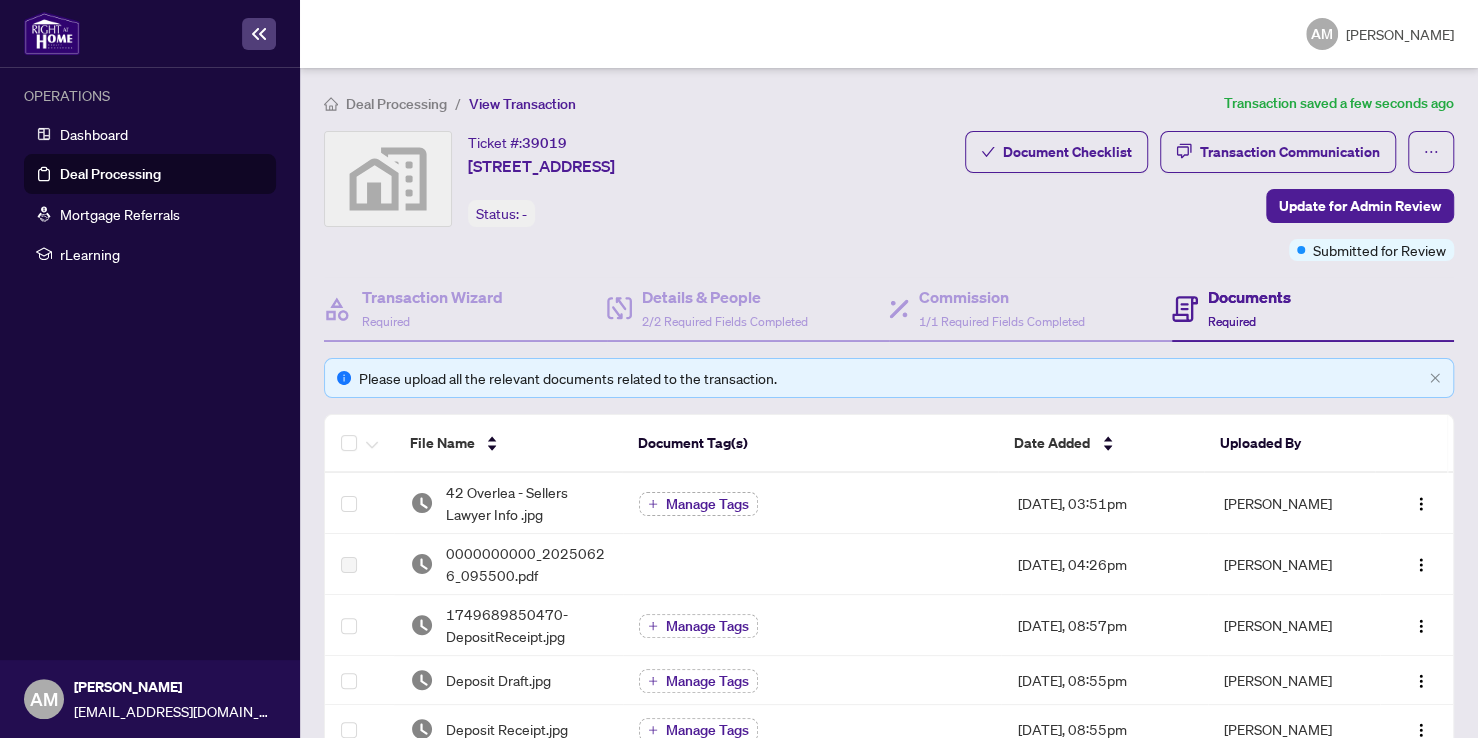 click on "Deal Processing" at bounding box center (396, 104) 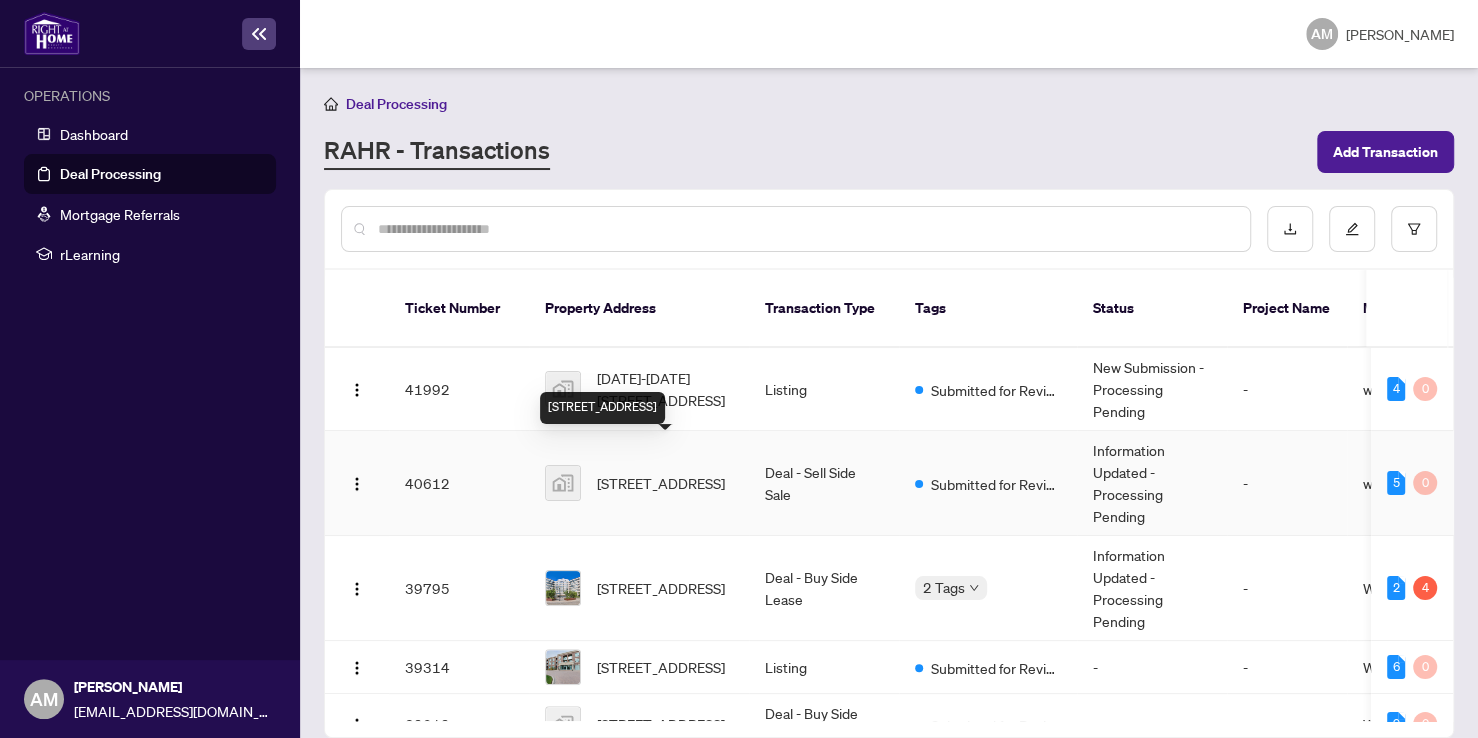 click on "[STREET_ADDRESS]" at bounding box center [661, 483] 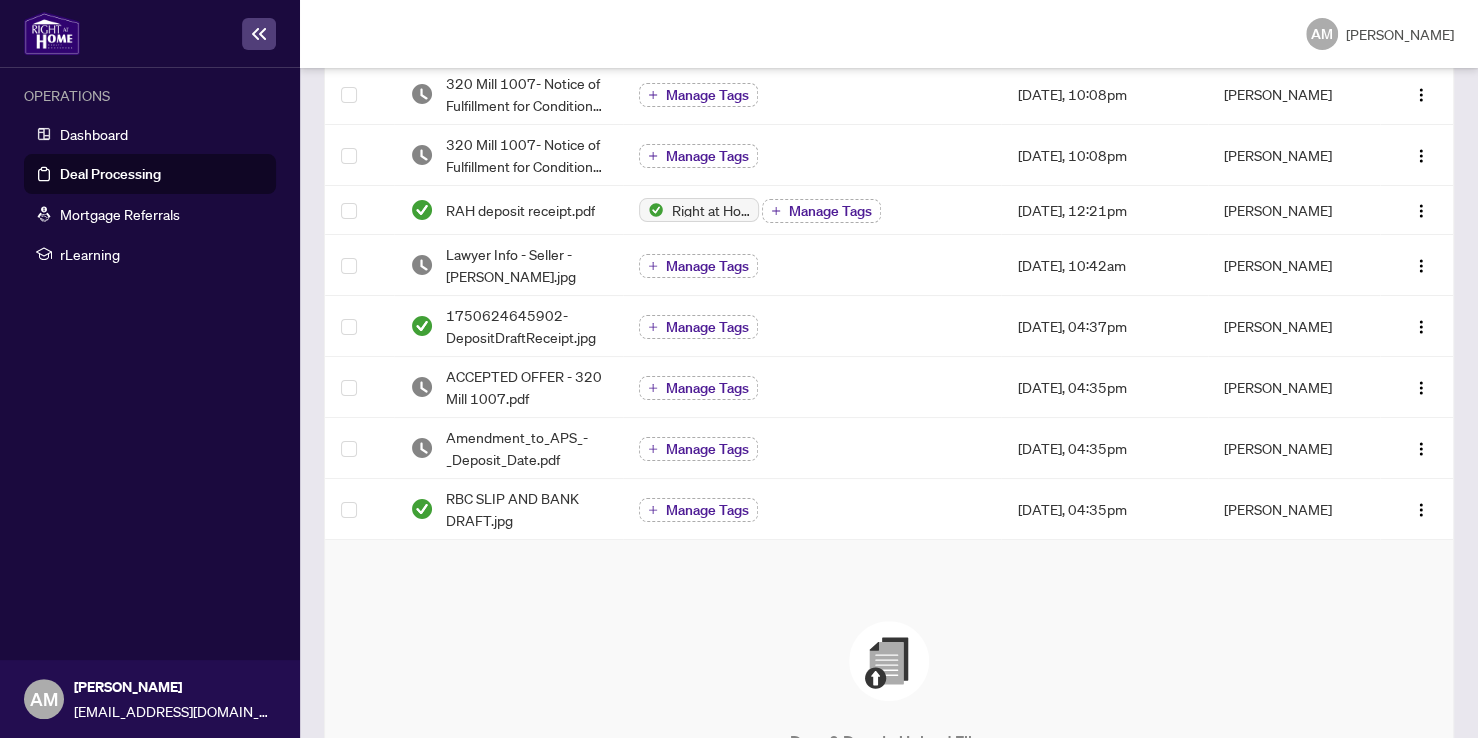 scroll, scrollTop: 402, scrollLeft: 0, axis: vertical 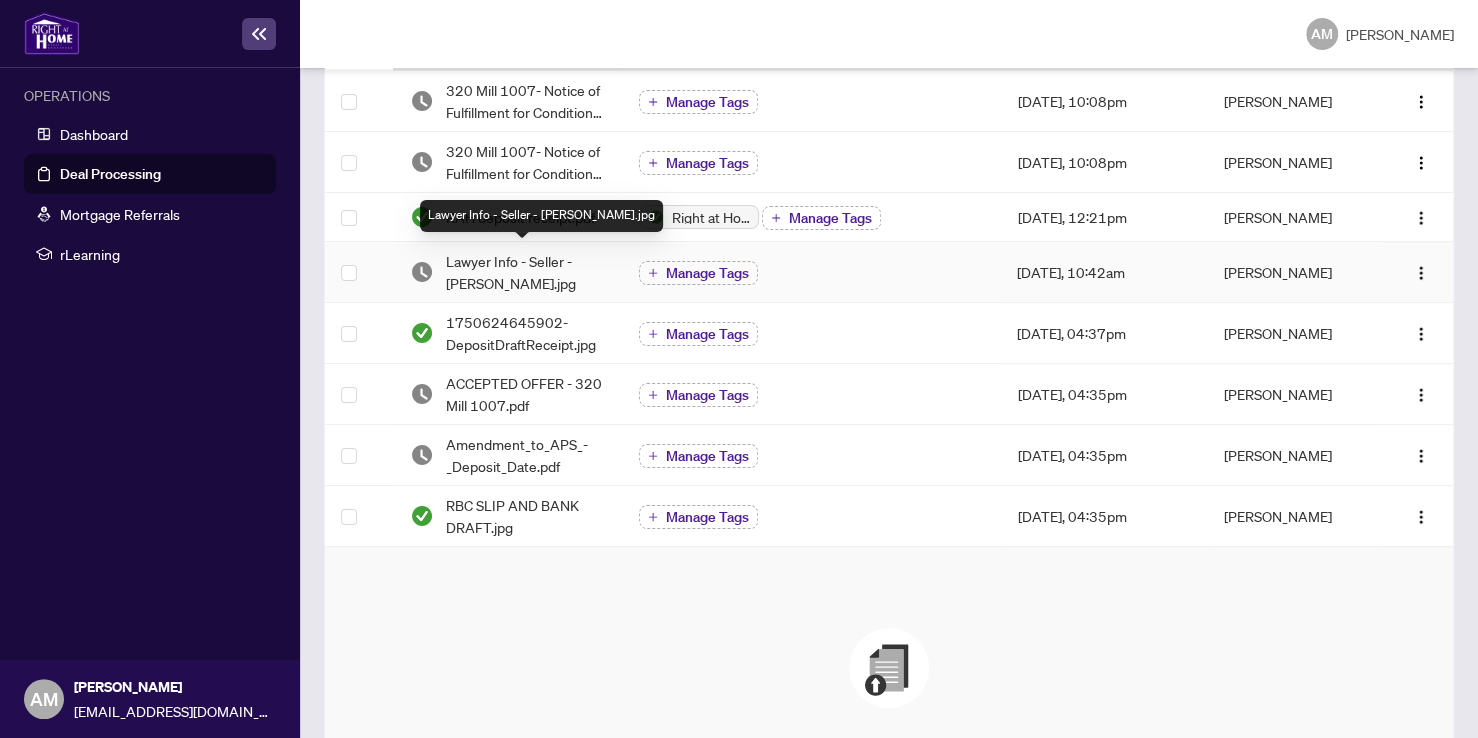click on "Lawyer Info - Seller - [PERSON_NAME].jpg" at bounding box center [526, 272] 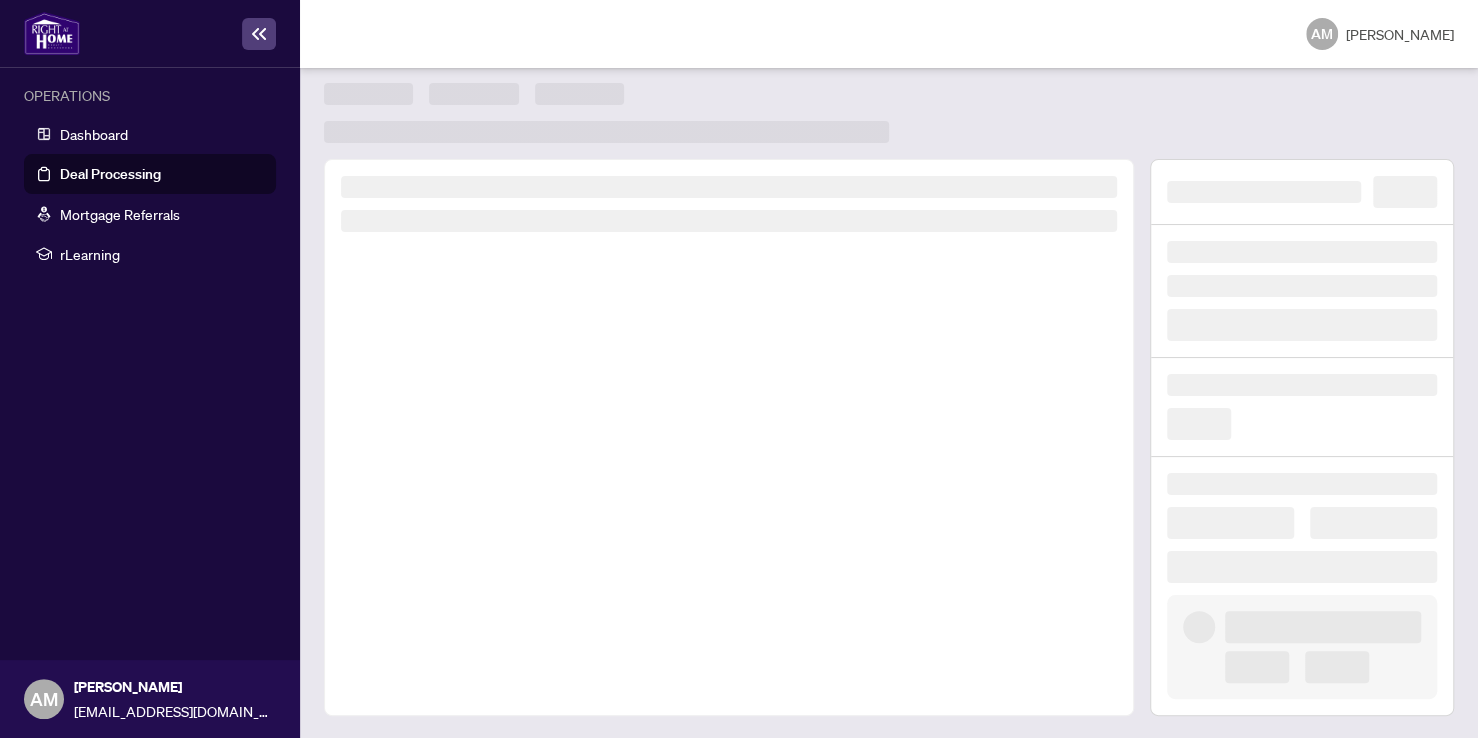 scroll, scrollTop: 0, scrollLeft: 0, axis: both 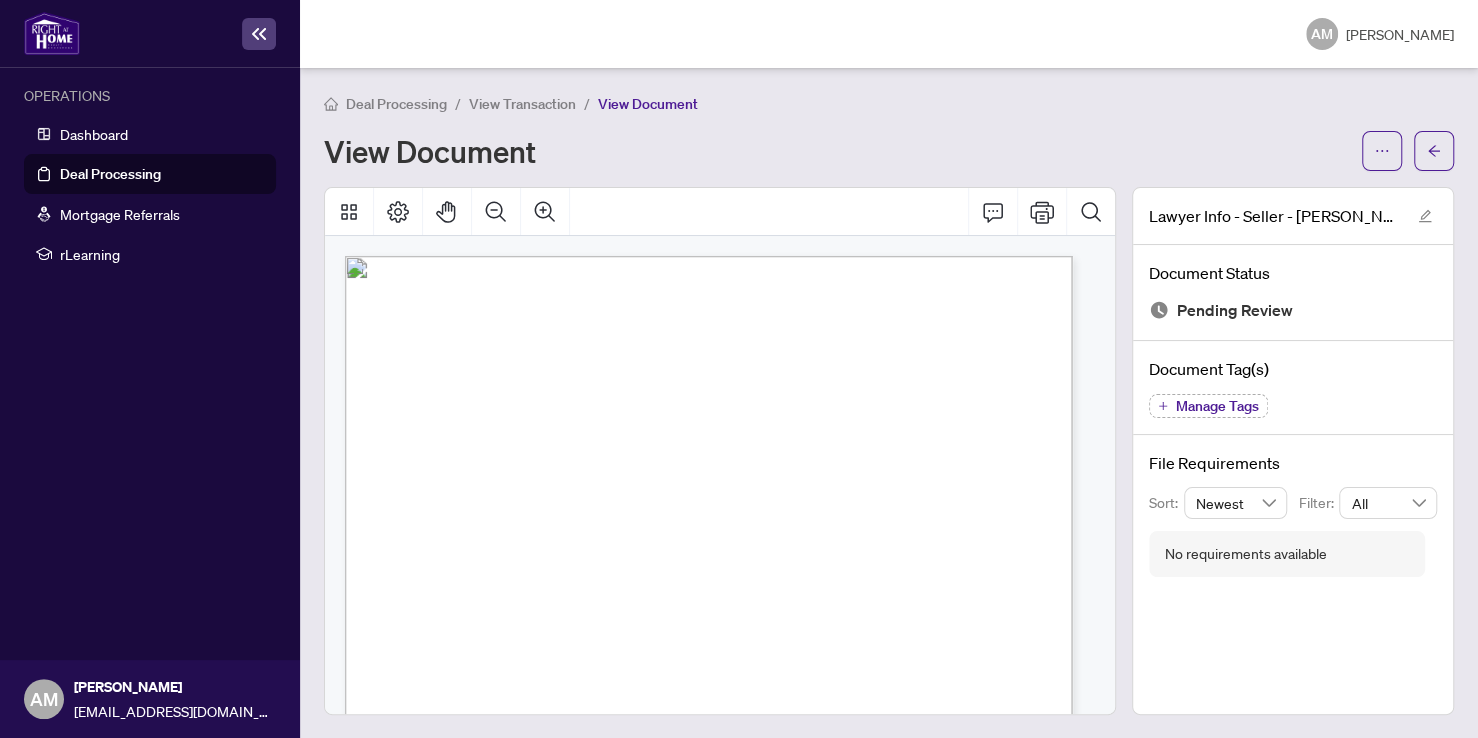 click at bounding box center (789, 885) 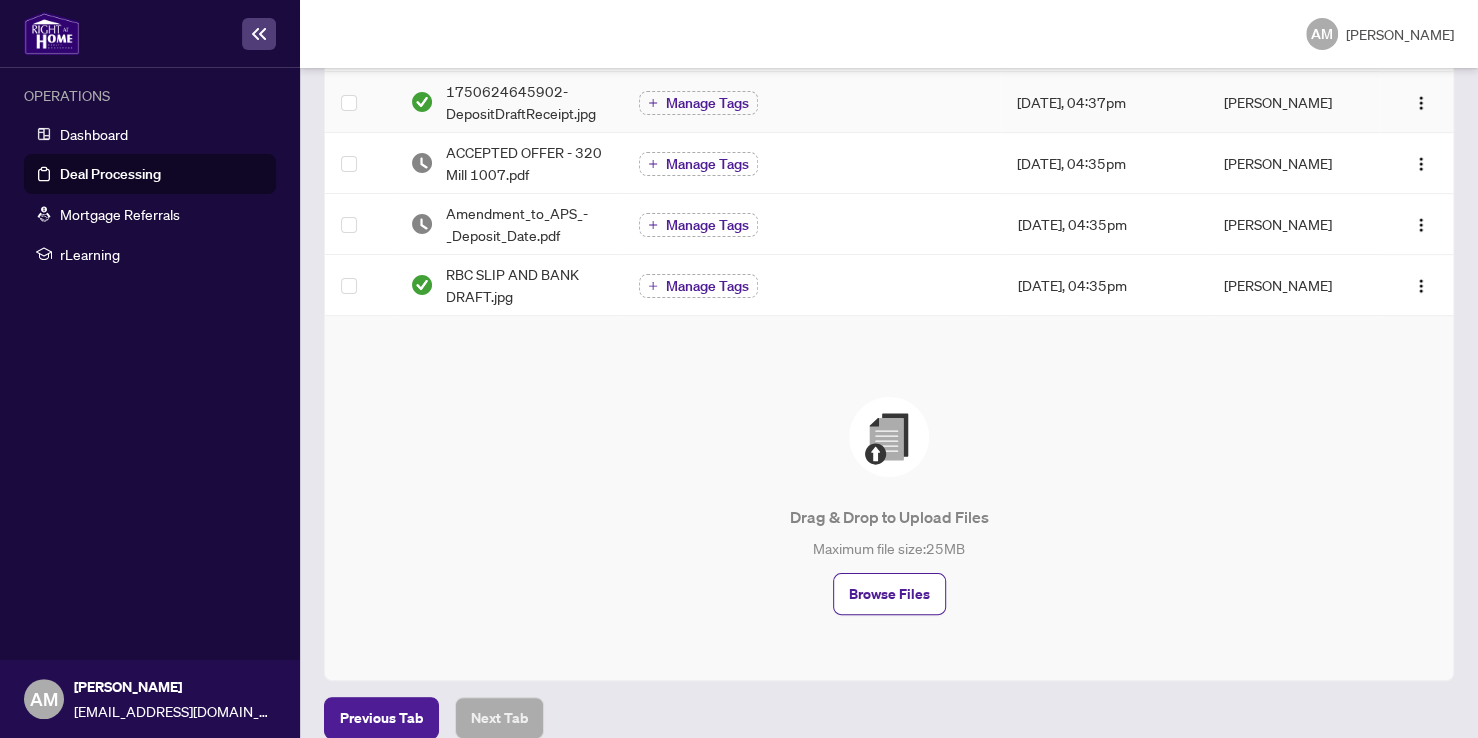 scroll, scrollTop: 634, scrollLeft: 0, axis: vertical 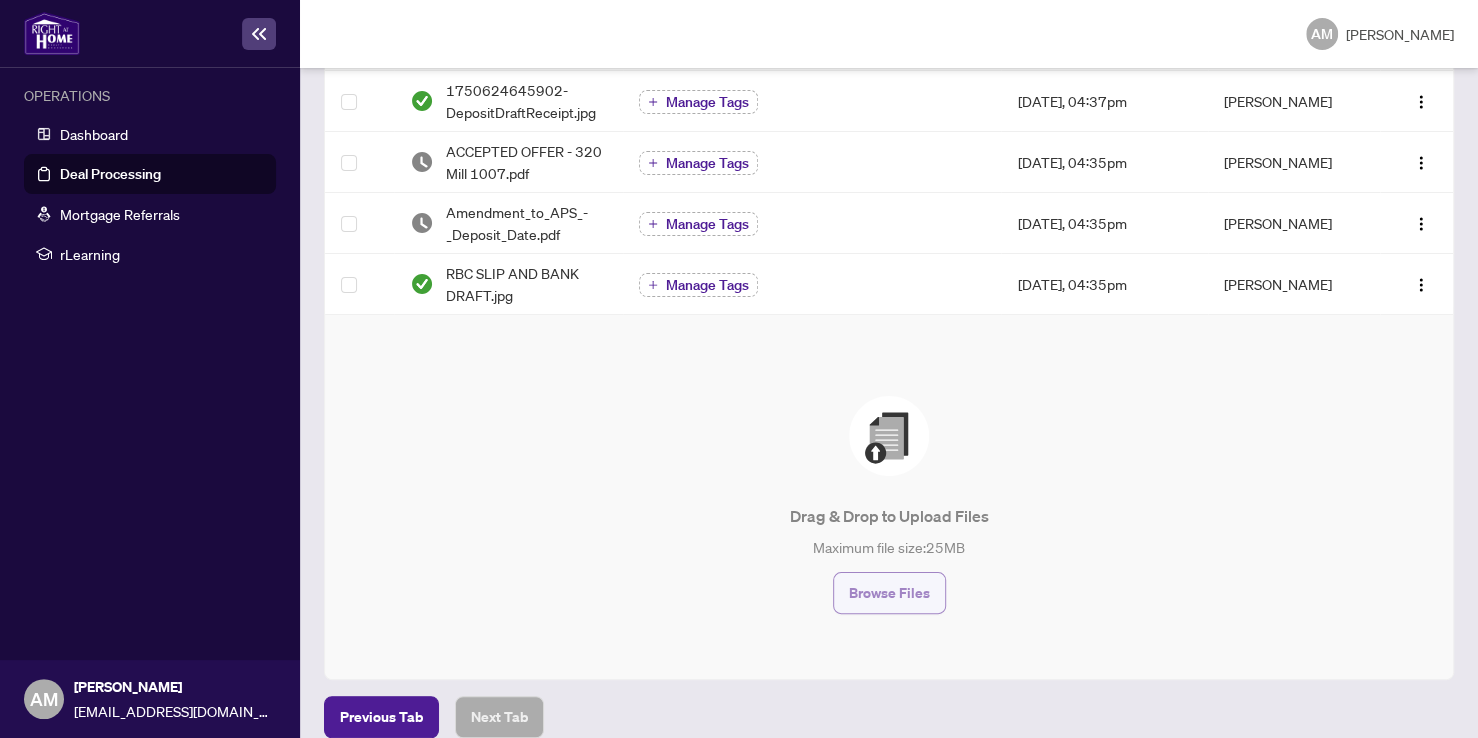 click on "Browse Files" at bounding box center [889, 593] 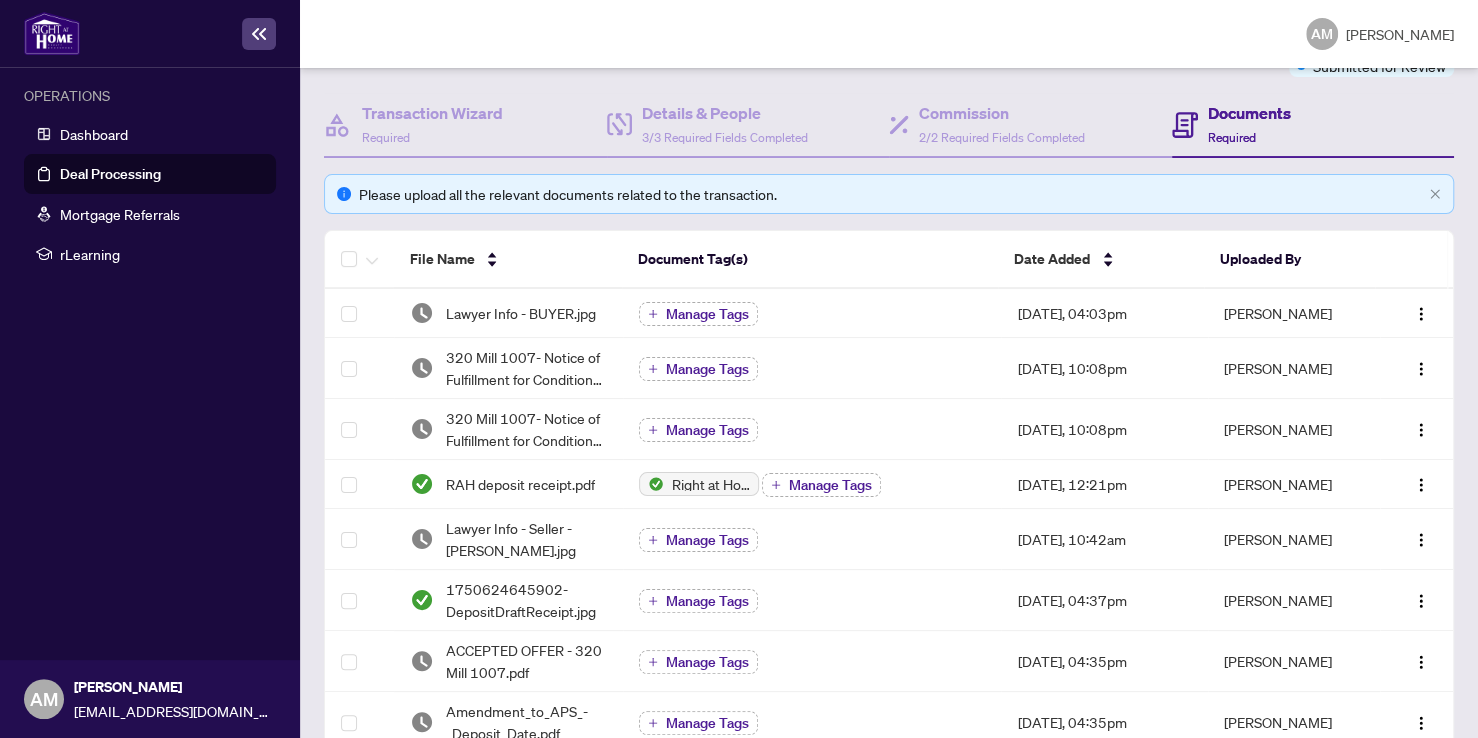 scroll, scrollTop: 0, scrollLeft: 0, axis: both 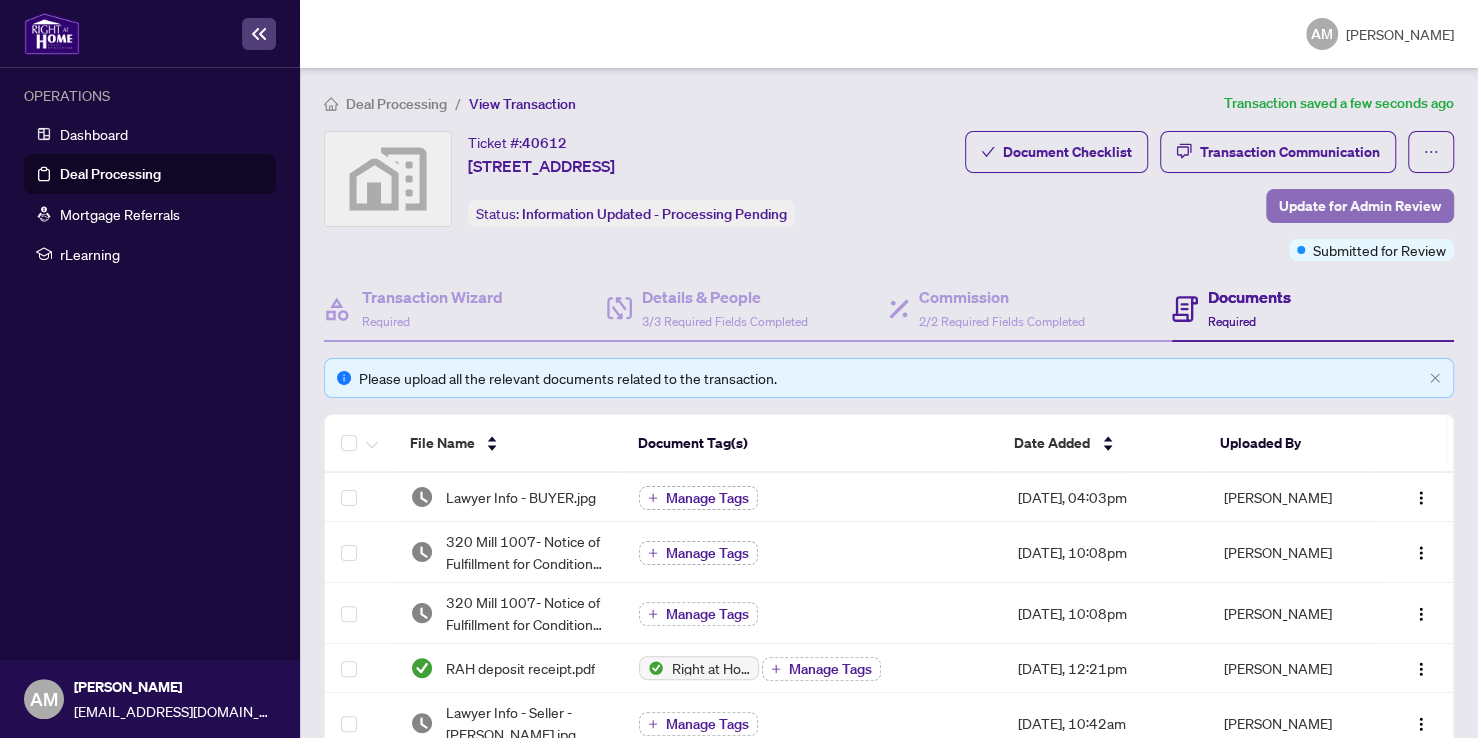 click on "Update for Admin Review" at bounding box center (1360, 206) 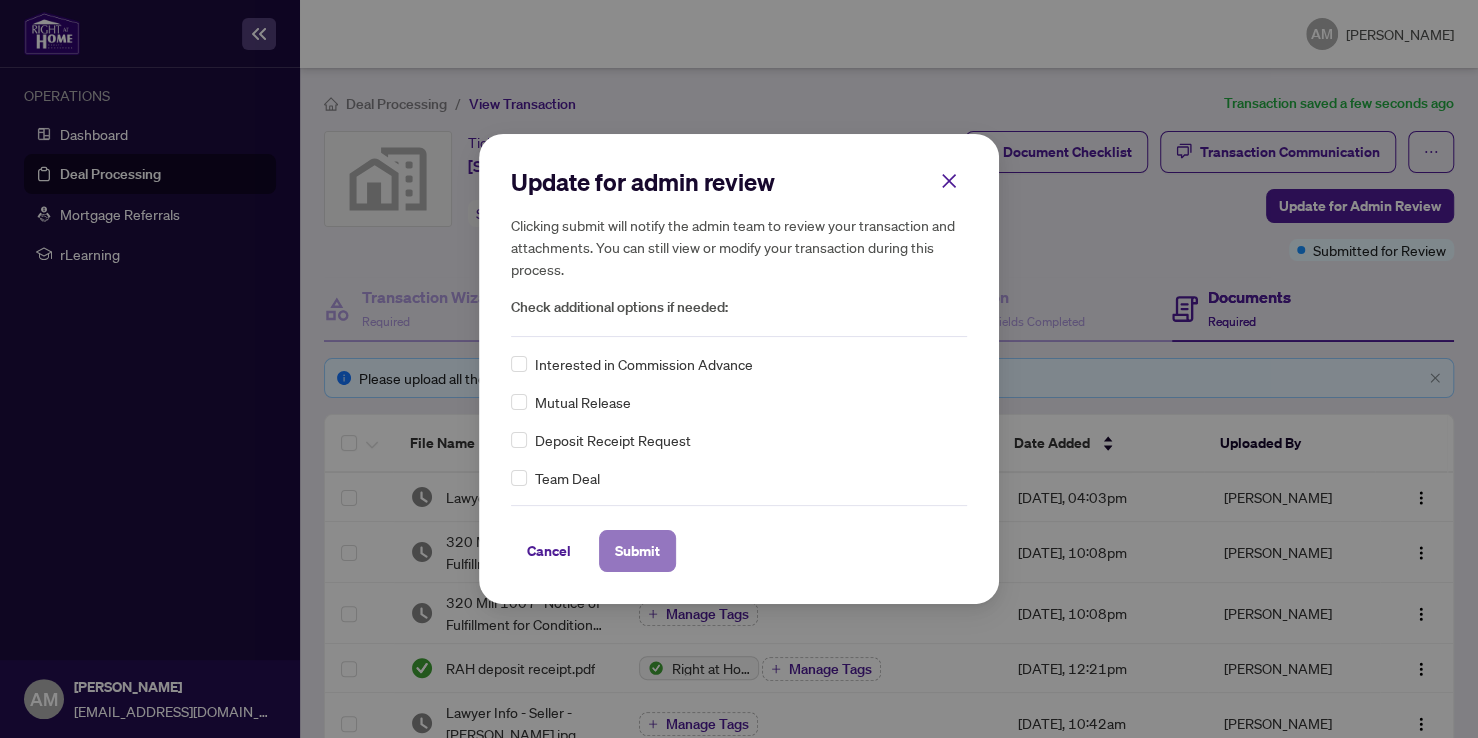 click on "Submit" at bounding box center [637, 551] 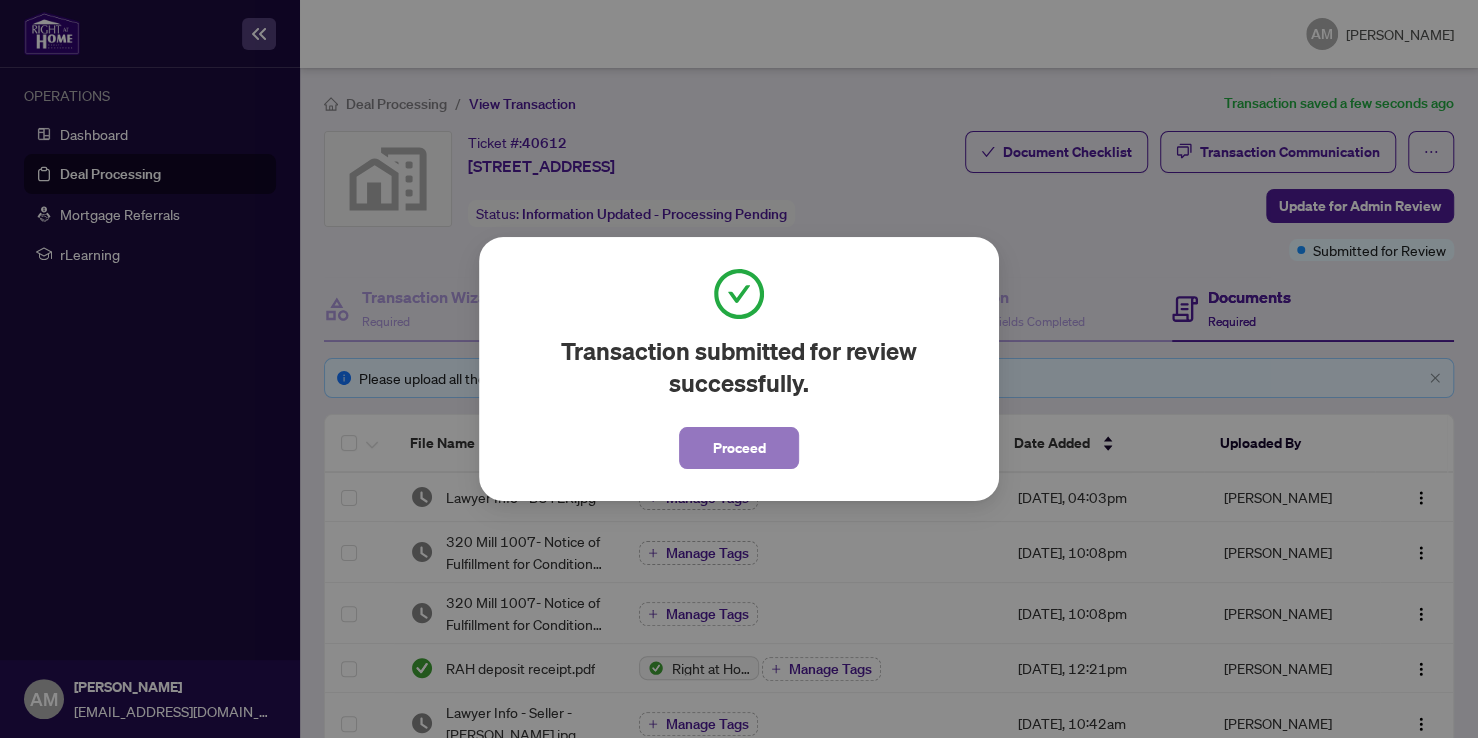click on "Proceed" at bounding box center [739, 448] 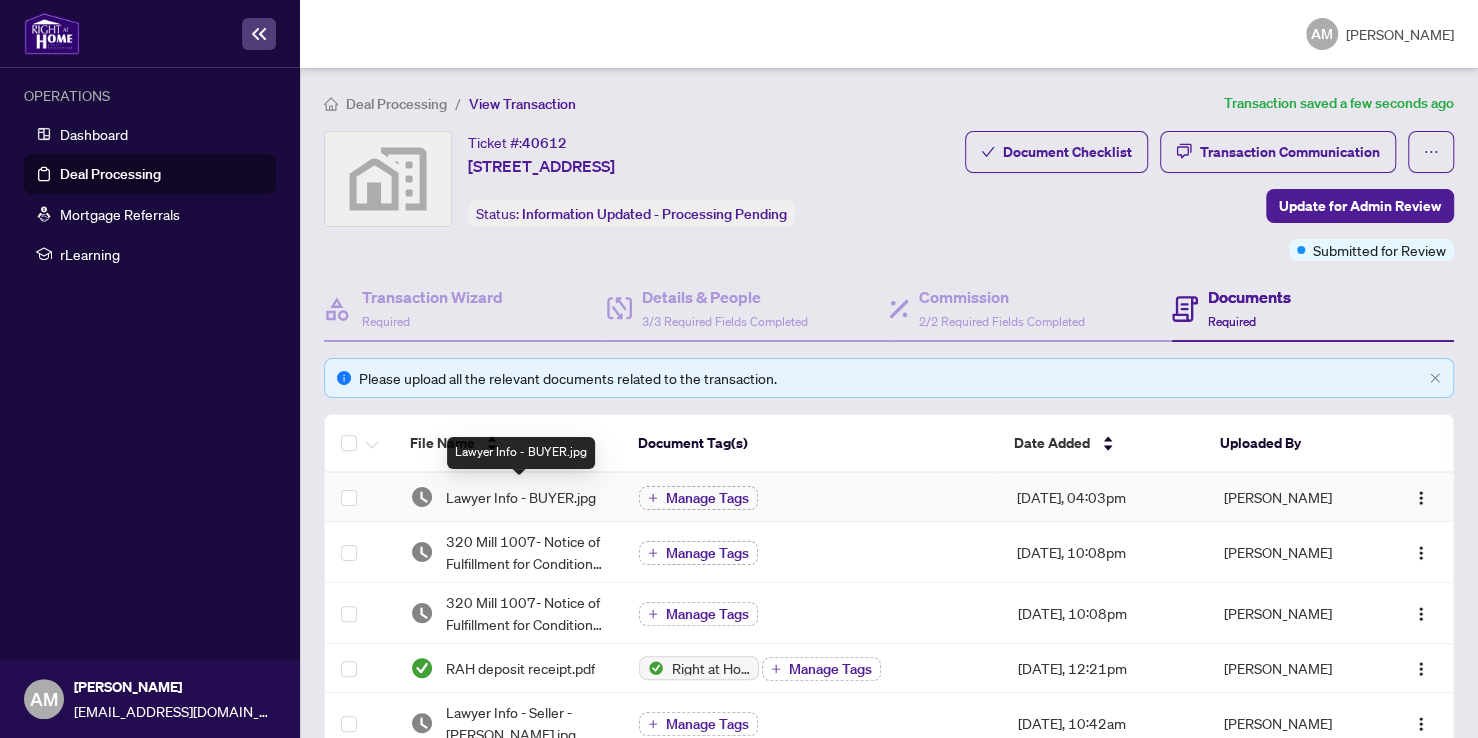 click on "Lawyer Info - BUYER.jpg" at bounding box center (521, 497) 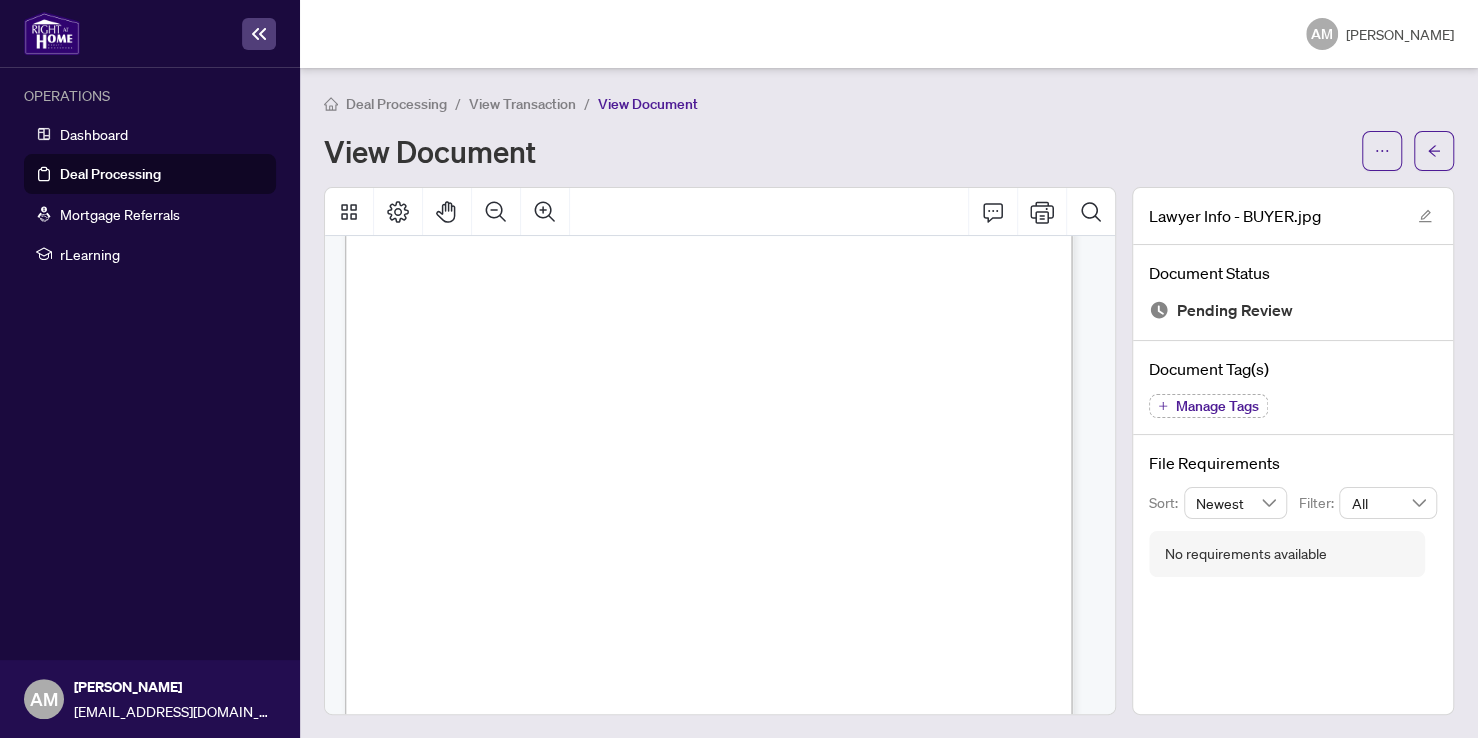 scroll, scrollTop: 331, scrollLeft: 0, axis: vertical 